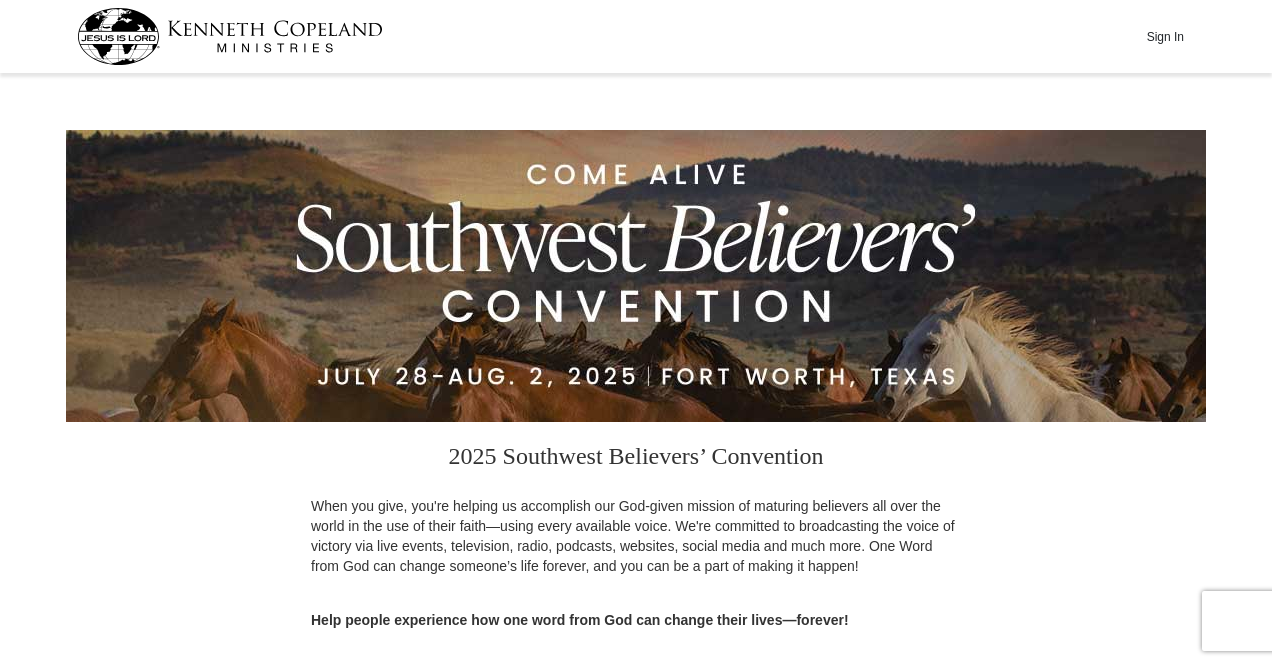 scroll, scrollTop: 0, scrollLeft: 0, axis: both 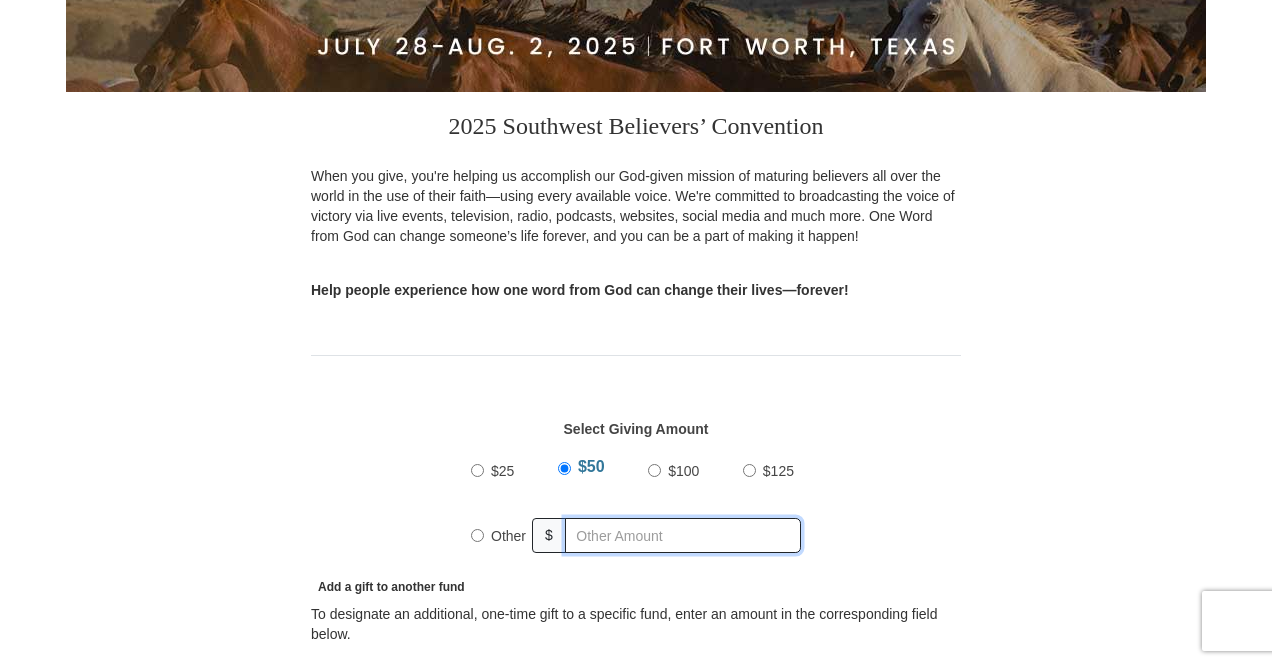 radio on "true" 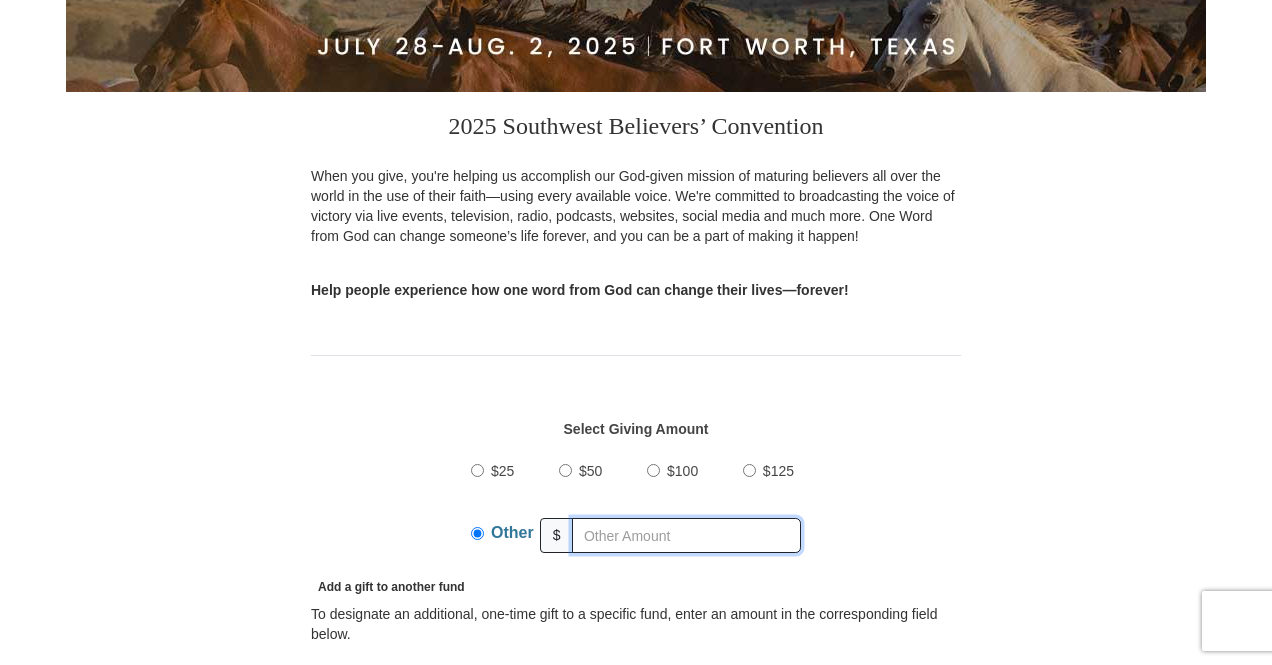 click at bounding box center [686, 535] 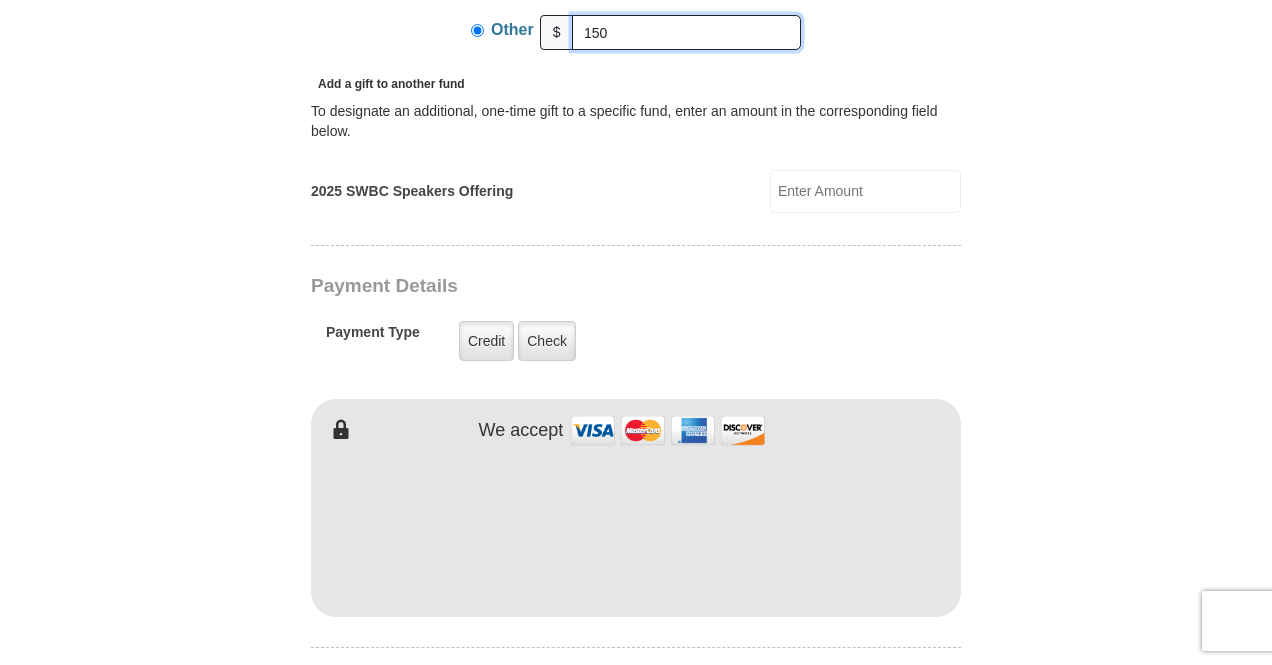 scroll, scrollTop: 834, scrollLeft: 0, axis: vertical 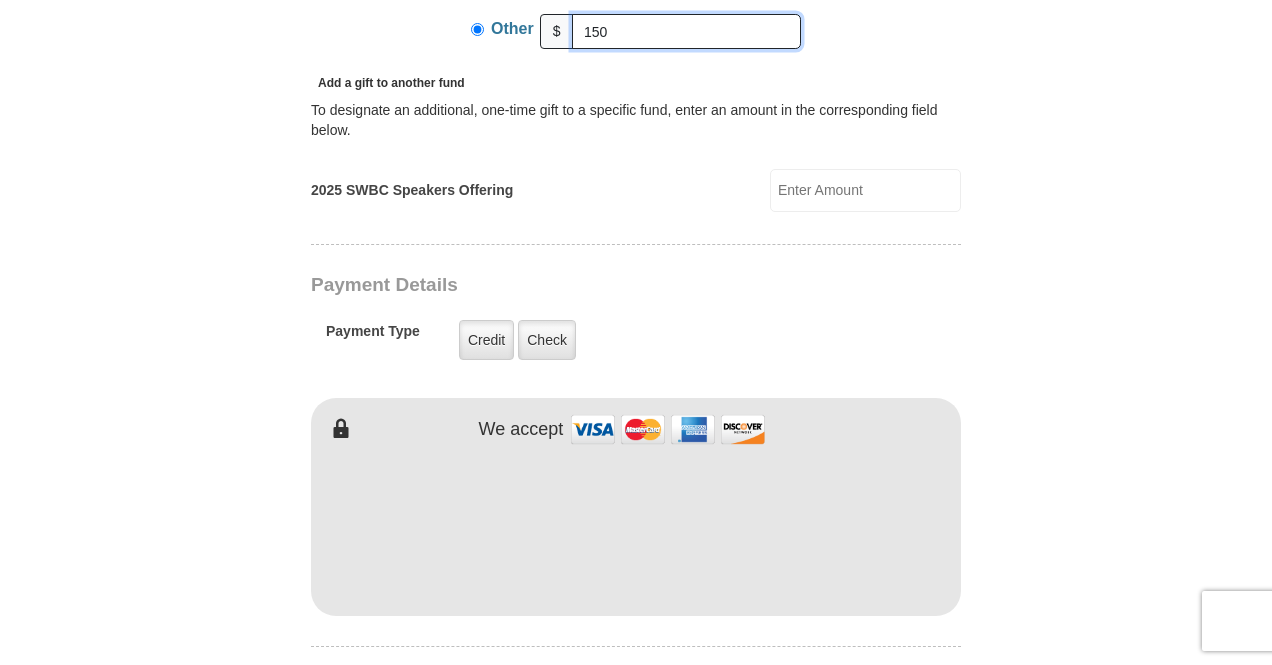 type on "150" 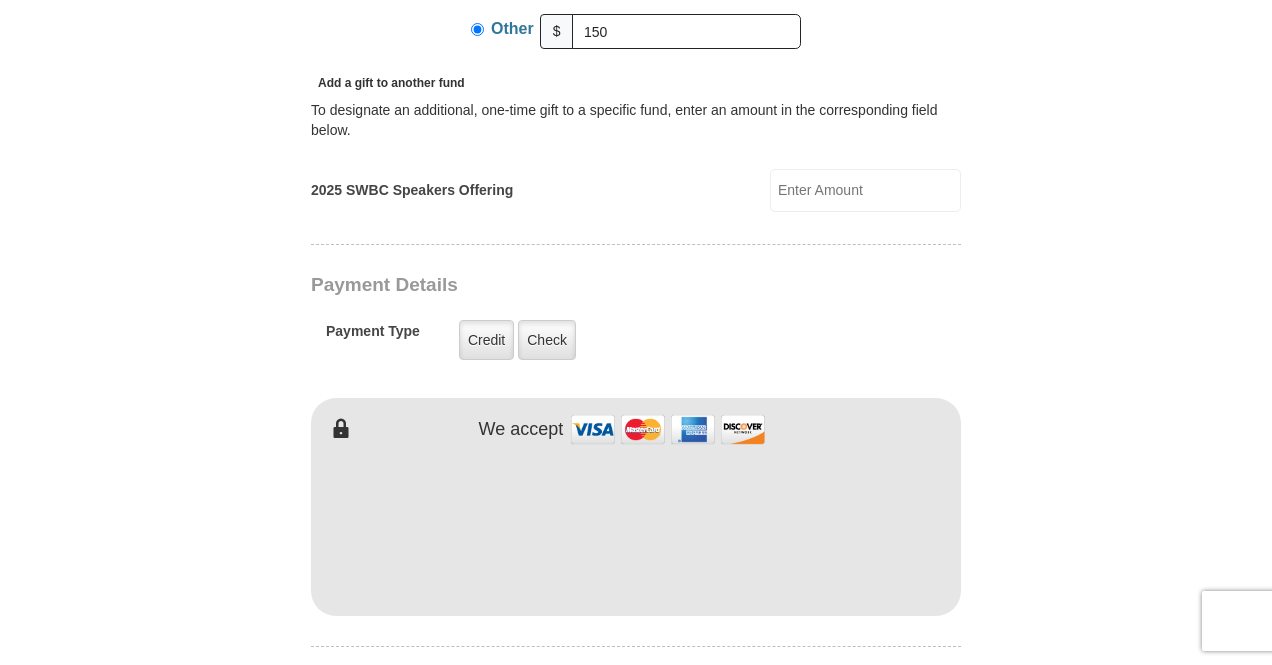 type on "Marcel" 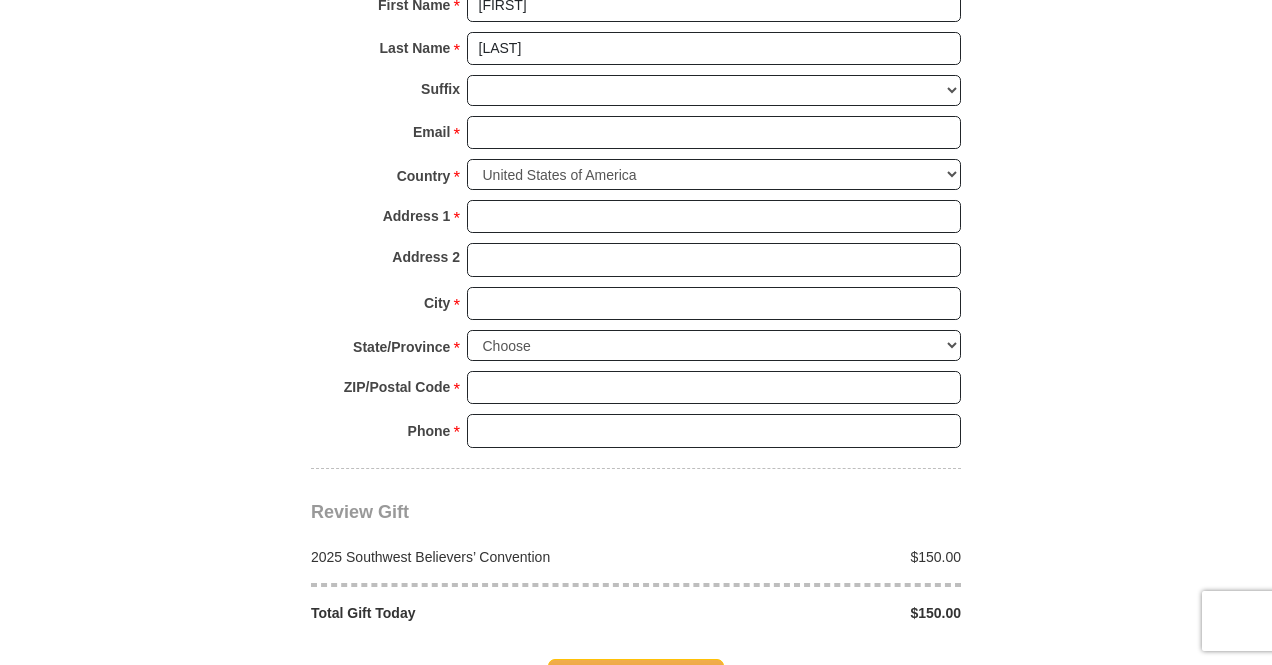 scroll, scrollTop: 1639, scrollLeft: 0, axis: vertical 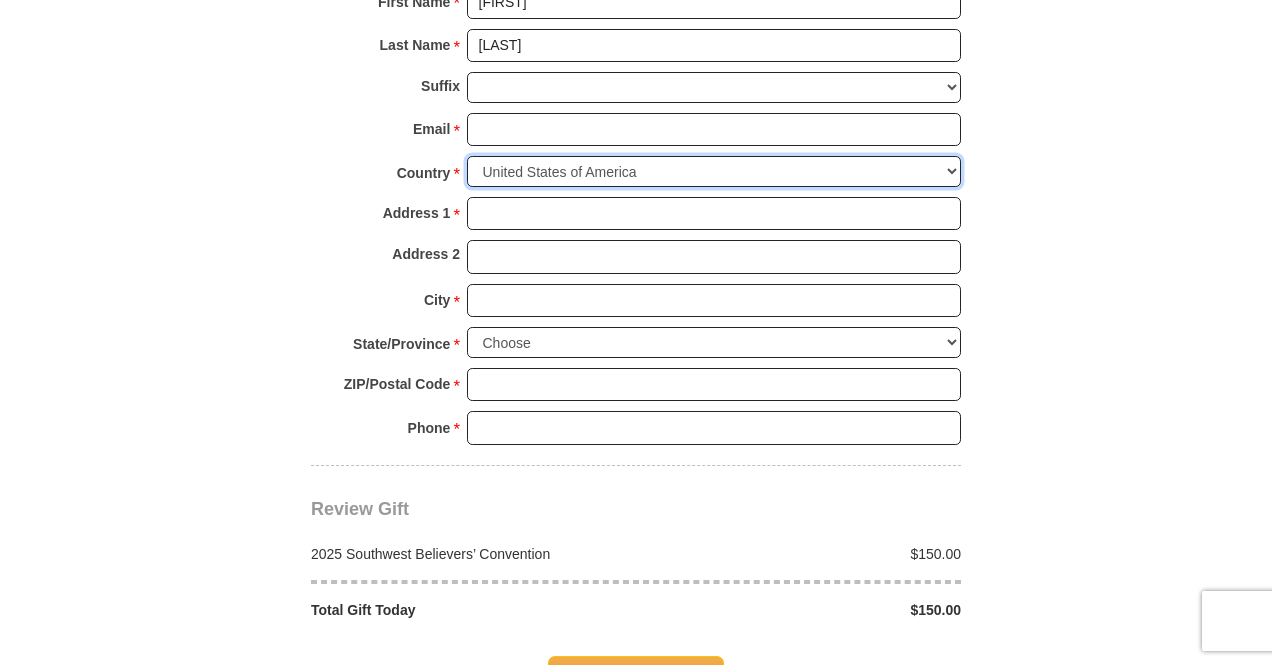 click on "United States of America Canada Antigua and Barbuda Argentina Armenia Aruba Australia Austria Azerbaijan Bahamas Bangladesh Barbados Belarus Belgium Belize Bermuda Bolivia Bosnia and Herzegovina Brazil Bulgaria Cayman Islands Chile China Colombia Costa Rica Croatia Cuba Cyprus Czech Republic Denmark Dominican Republic Ecuador Egypt Estonia Finland France Germany Gibraltar Greece Grenada Guatemala Guyana Hong Kong Hungary Iceland India Indonesia Ireland Israel Italy Jamaica Japan Jordan Kazakhstan Kenya Kuwait Malaysia Mexico Mozambique New Zealand Nigeria Norway Oman Pakistan Paraguay Peoples Democratic Republic of Korea Peru Poland Portugal Puerto Rico Qatar Republic of Georgia Republic of South Korea Romania Russia Saint Vincent and the Grenadines Saudi Arabia Singapore Slovakia Slovenia South Africa Spain Sri Lanka Sweden Switzerland Taiwan Thailand The Netherlands The Philippines Trinidad and Tobago Turkey Ukraine United Arab Emirates United Kingdom United States Minor Outlying Islands Uruguay Uzbekistan" at bounding box center (714, 171) 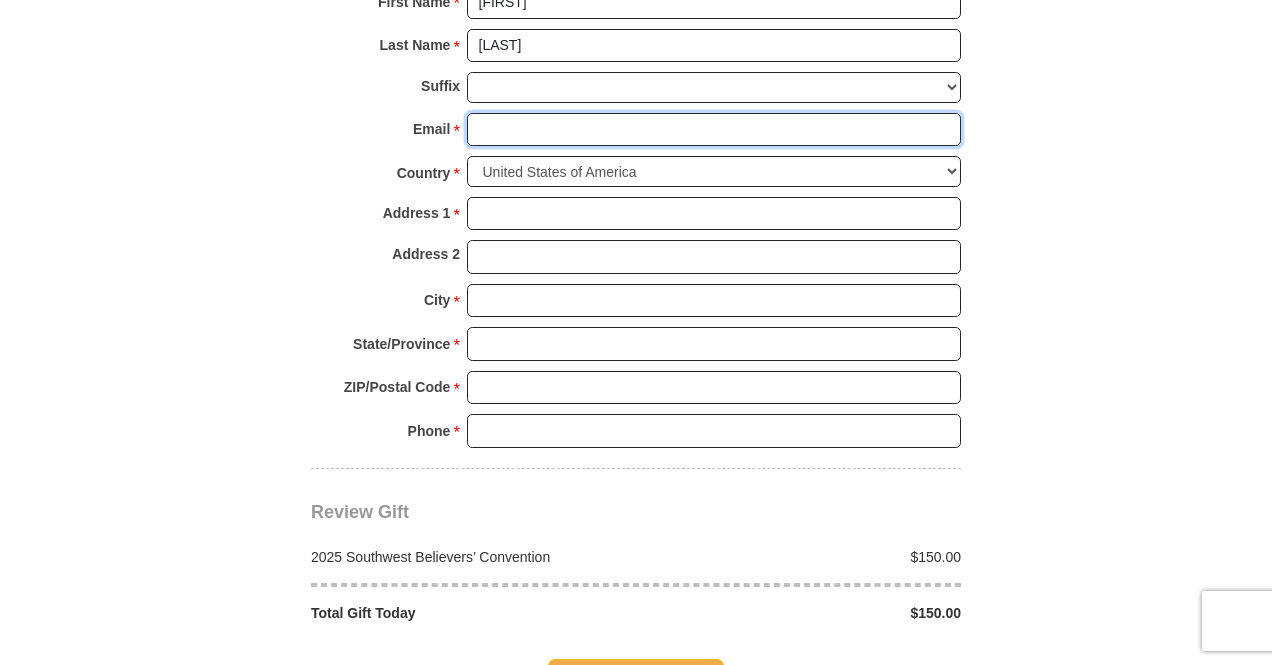 click on "Email
*" at bounding box center (714, 130) 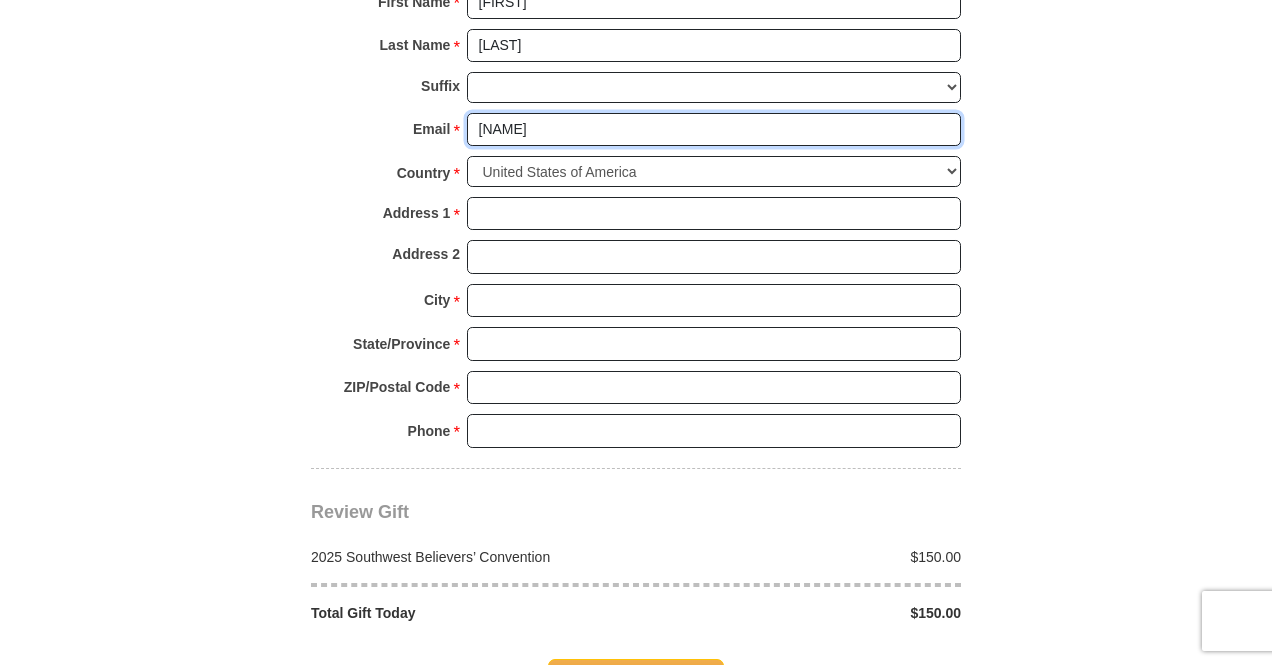 type on "[EMAIL]" 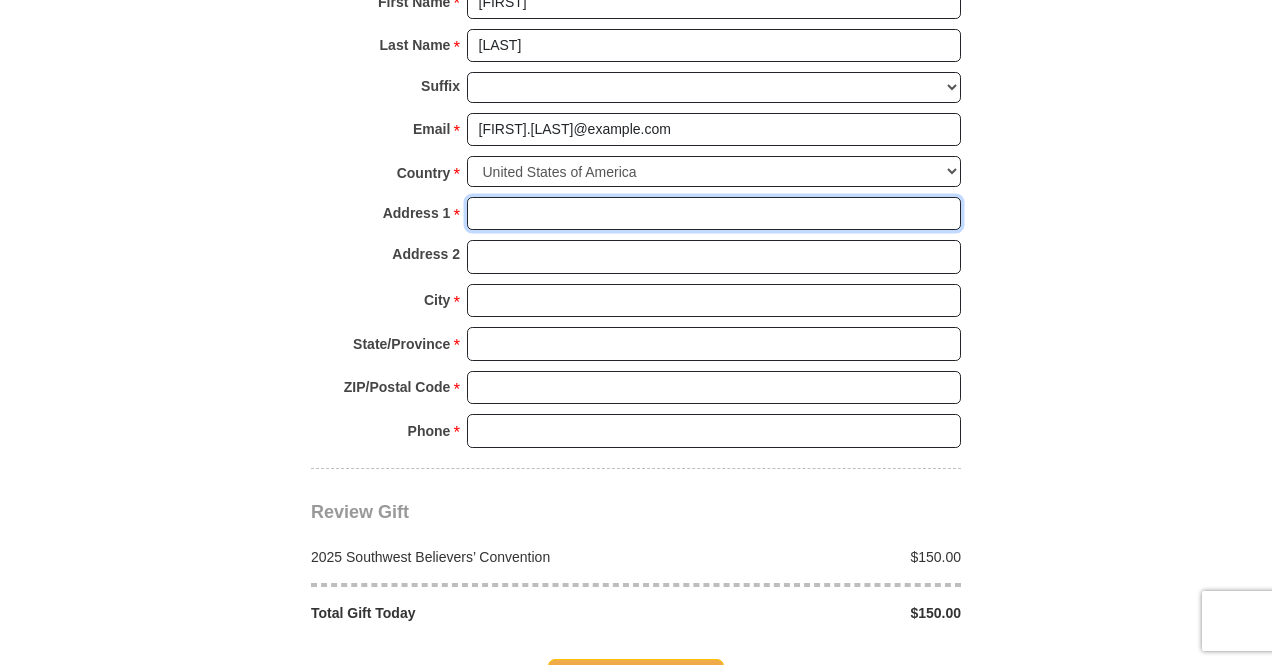 type on "[NUMBER] [STREET]" 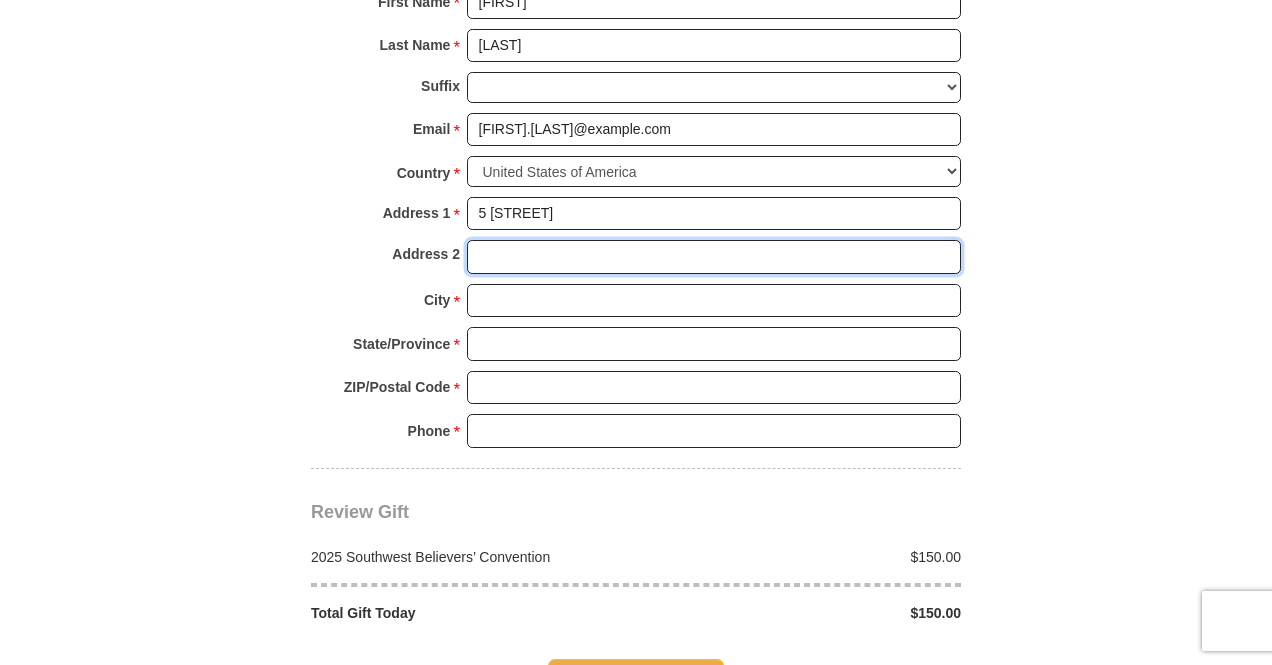 type on "[STREET] [REGION] [REGION]" 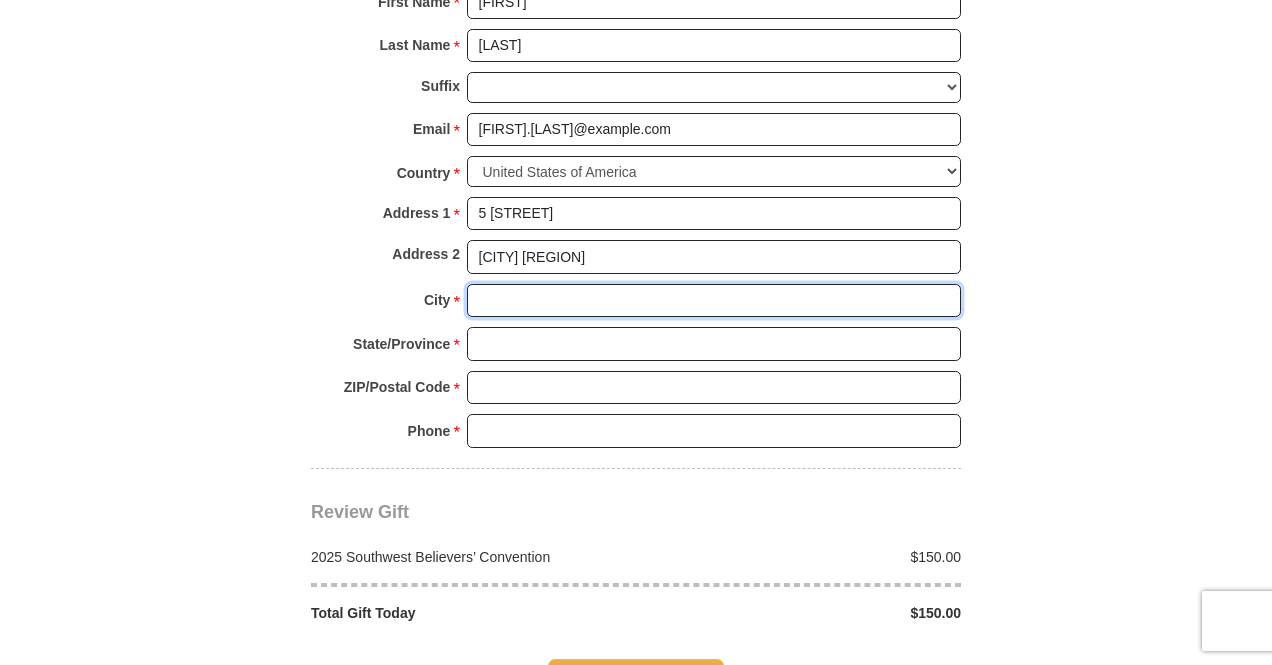 type on "[CITY]" 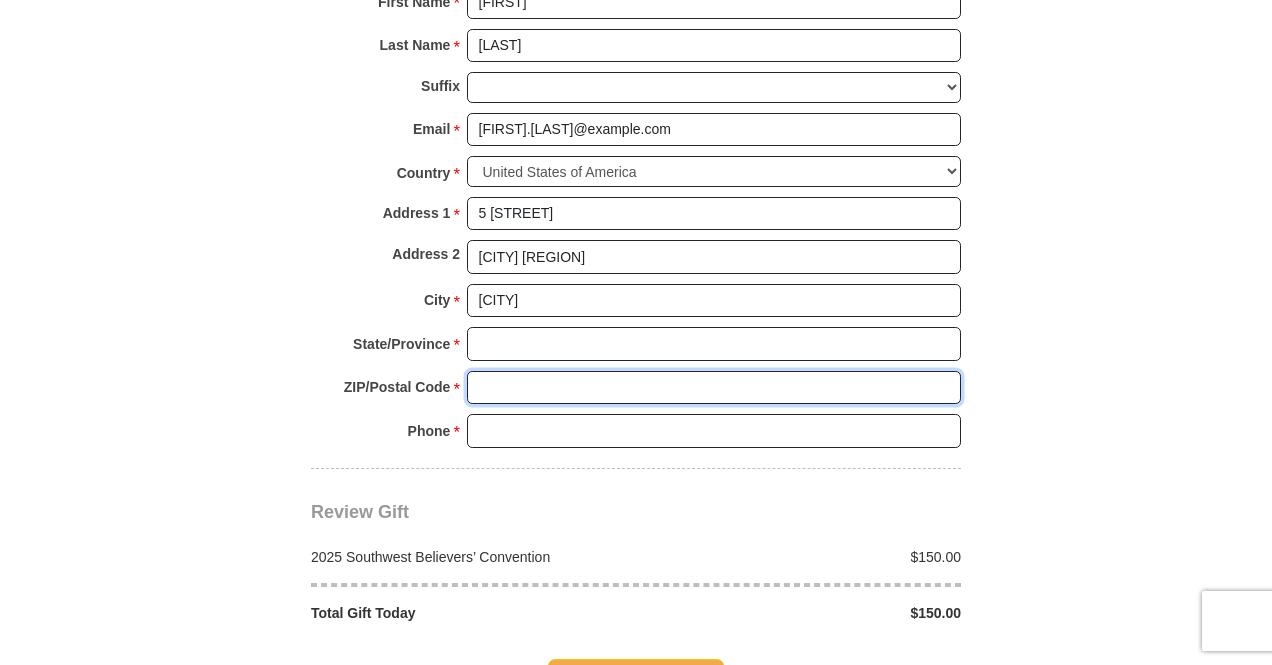 type on "[NUMBER]" 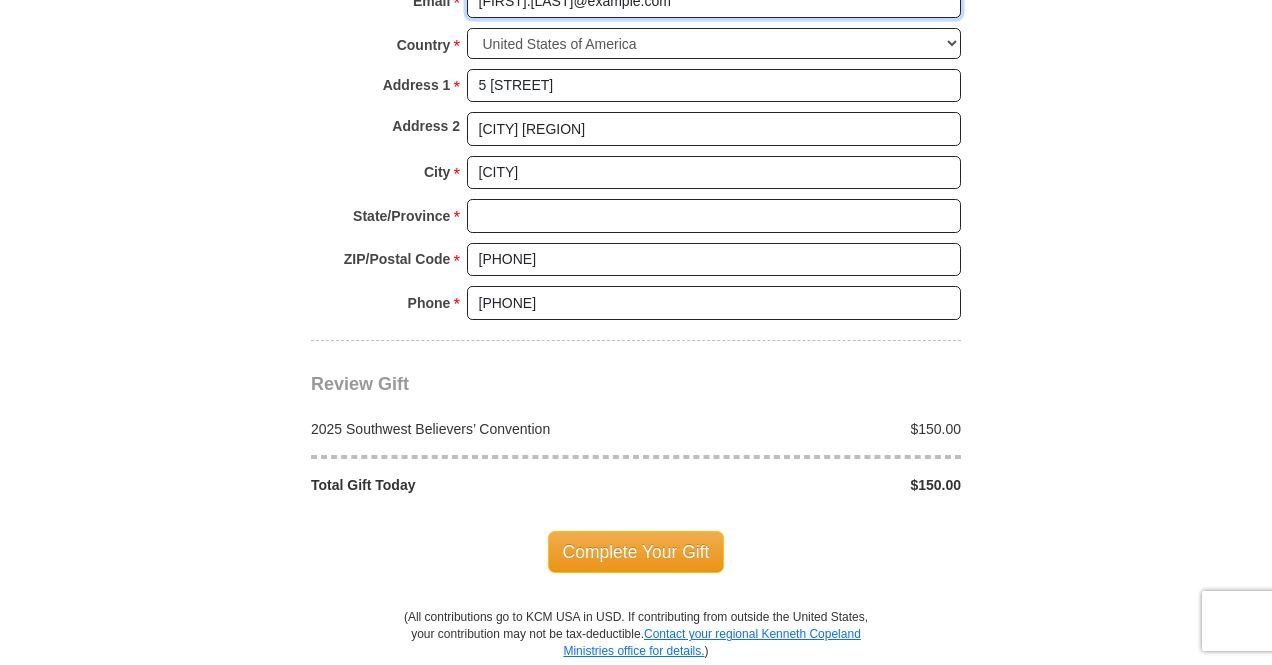 scroll, scrollTop: 1768, scrollLeft: 0, axis: vertical 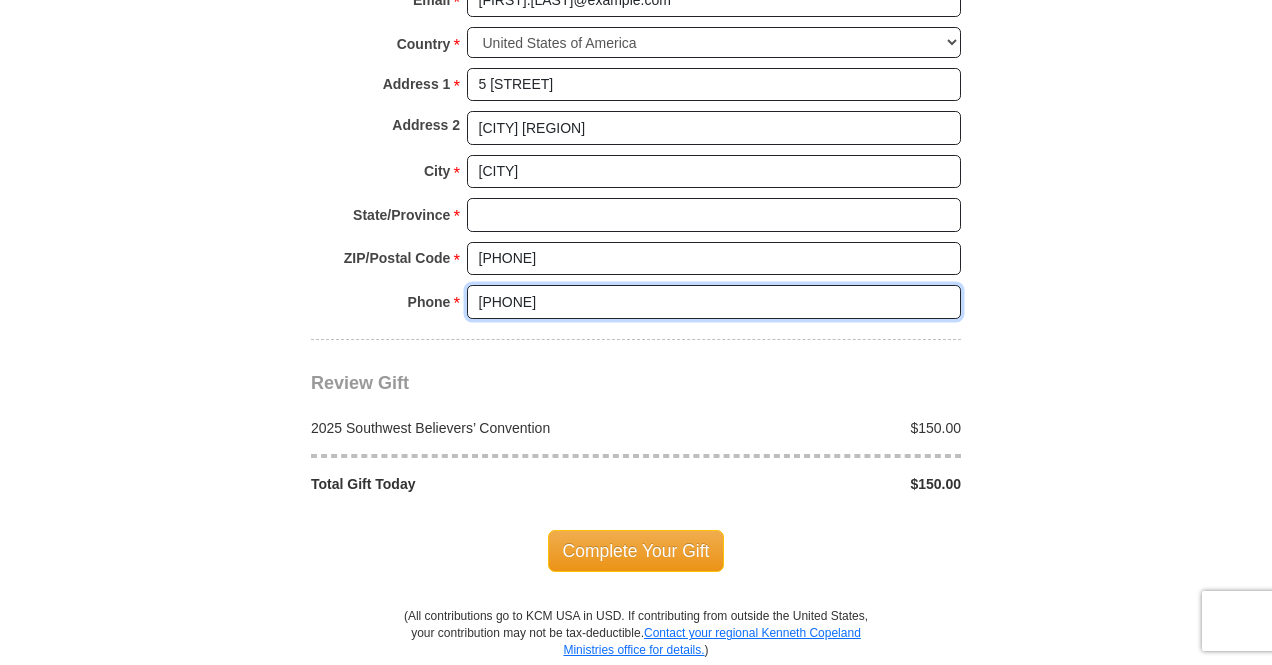 click on "[NUMBER]" at bounding box center (714, 302) 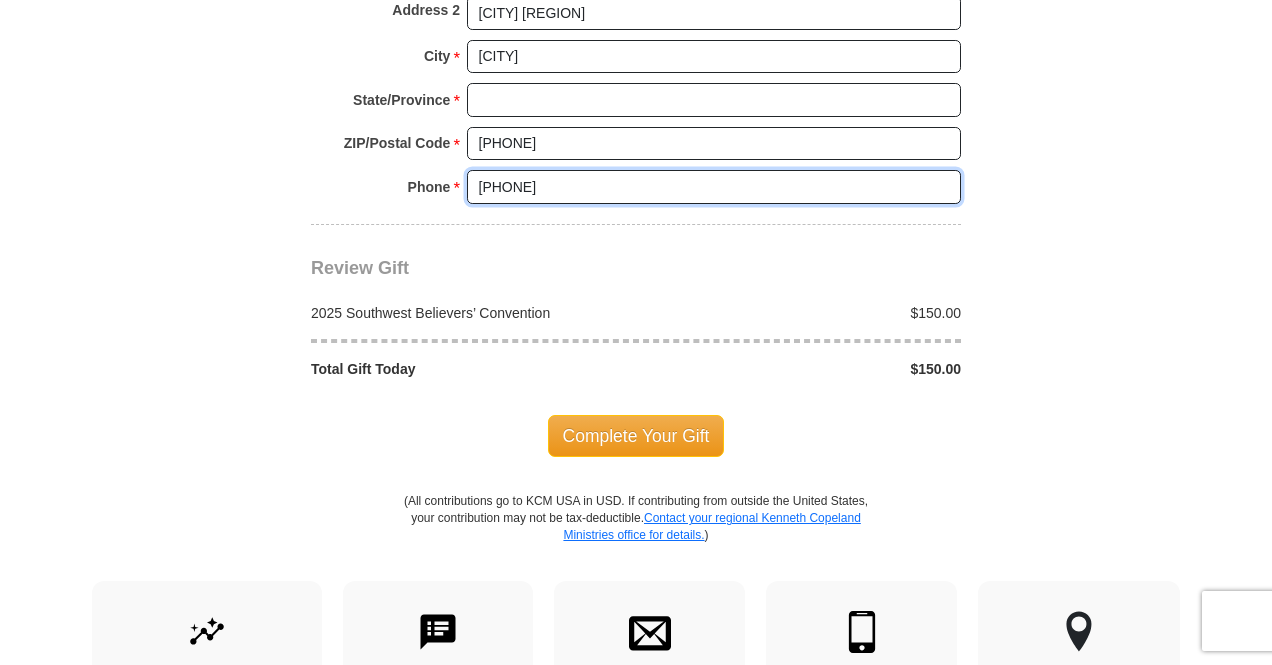 scroll, scrollTop: 1884, scrollLeft: 0, axis: vertical 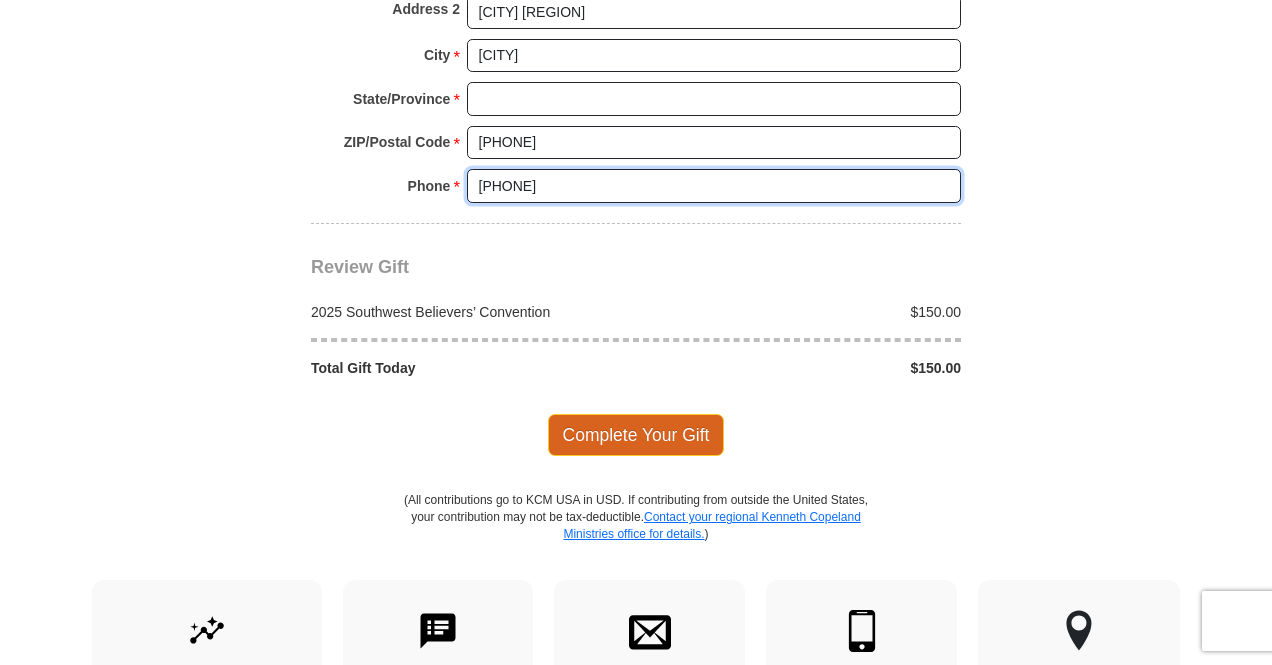 type on "5926433973" 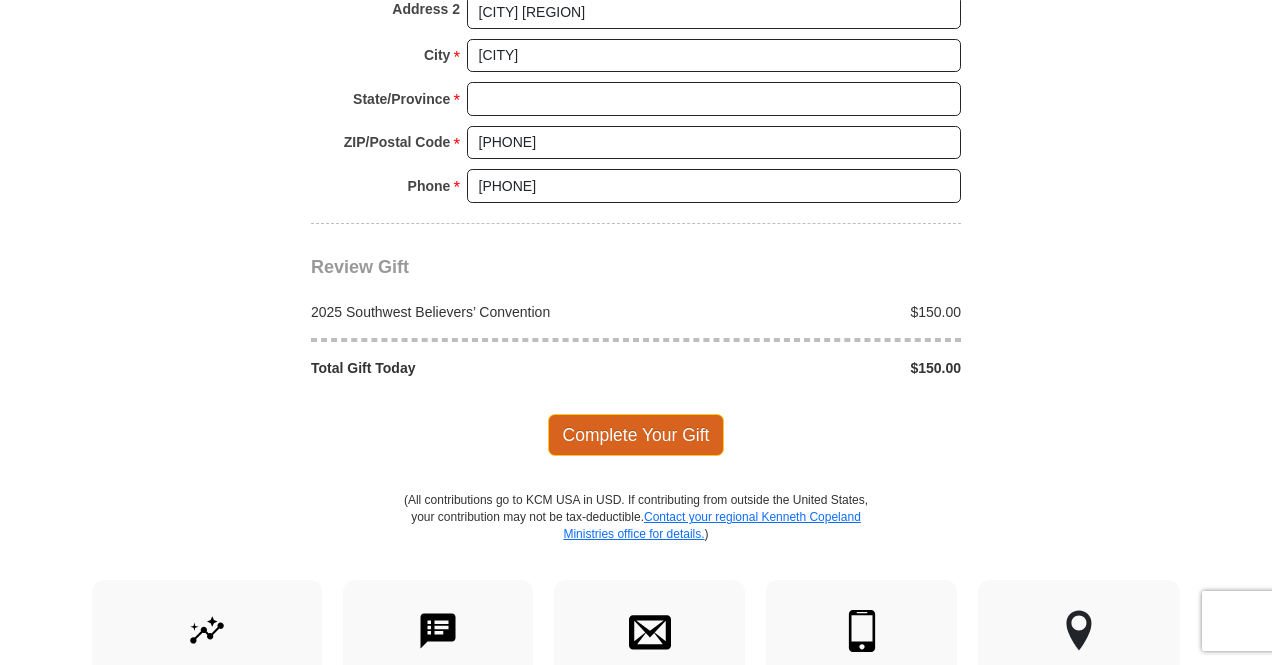 click on "Complete Your Gift" at bounding box center [636, 435] 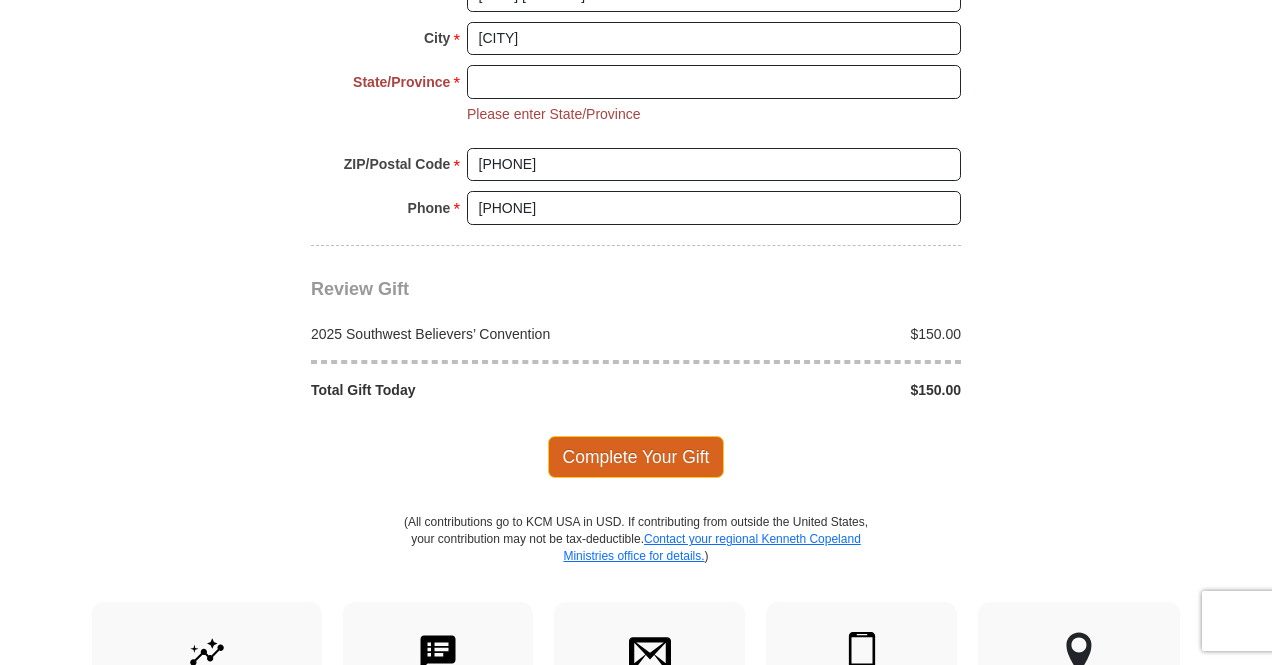 scroll, scrollTop: 1939, scrollLeft: 0, axis: vertical 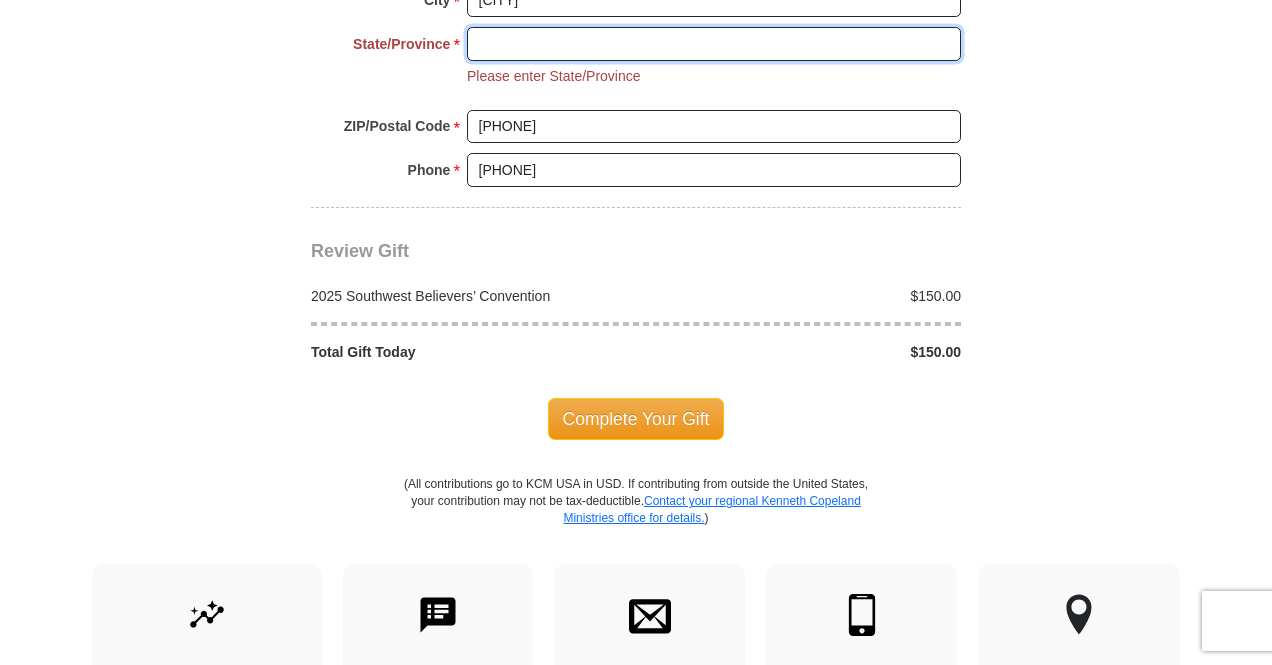 click on "State/Province
*" at bounding box center (714, 44) 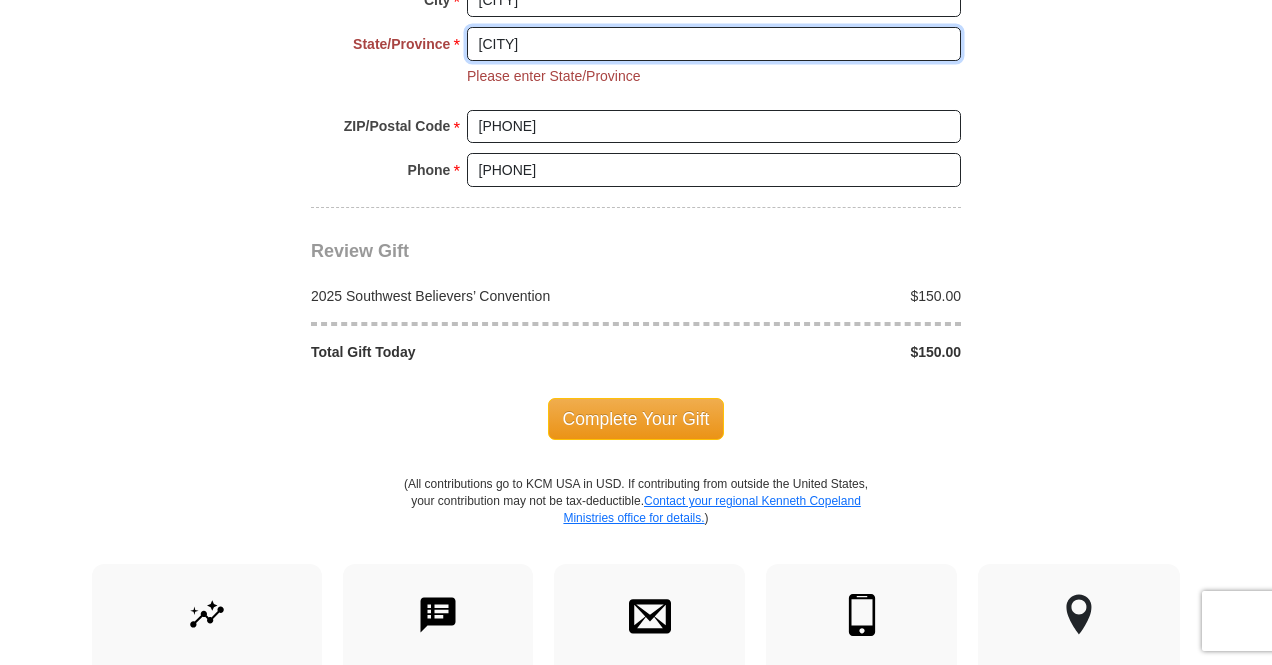 type on "[CITY]" 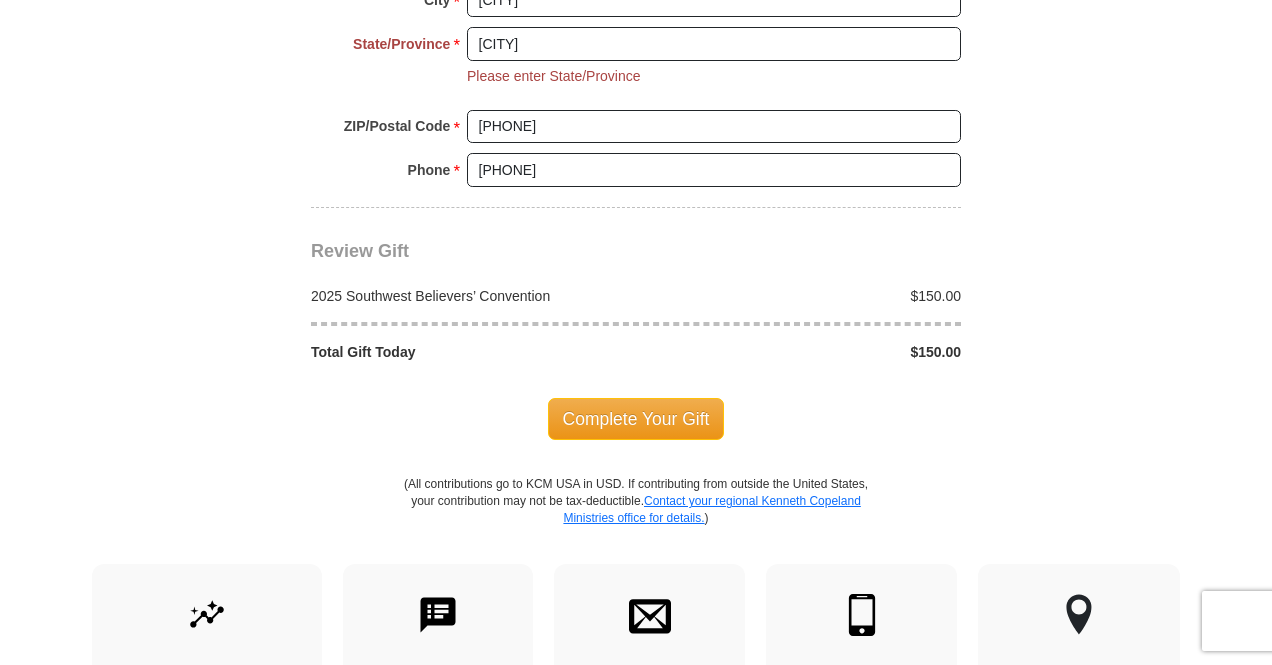 click on "2025 Southwest Believers’ Convention
When you give, you're helping us accomplish our God-given mission of maturing believers all over the world in the use of their faith—using every available voice. We're committed to broadcasting the voice of victory via live events, television, radio, podcasts, websites, social media and much more. One Word from God can change someone’s life forever, and you can be a part of making it happen! Help people experience how one word from God can change their lives—forever!
Select Giving Amount
Amount must be a valid number
$25" at bounding box center [636, -648] 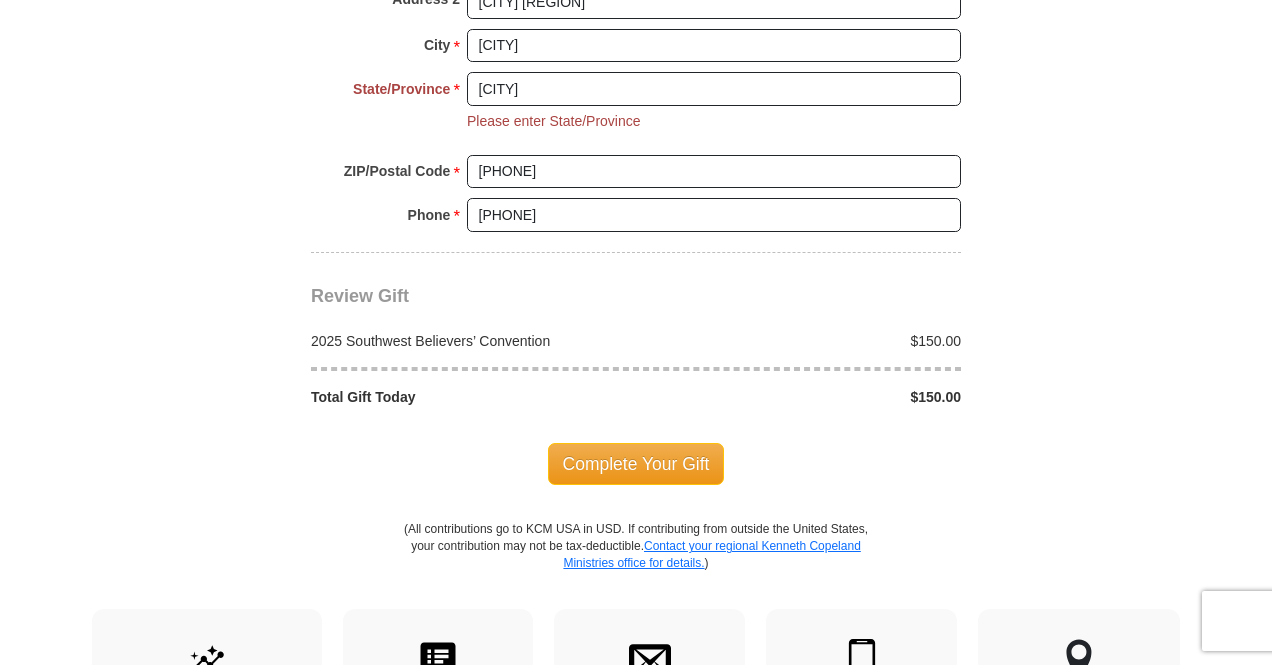 scroll, scrollTop: 1910, scrollLeft: 0, axis: vertical 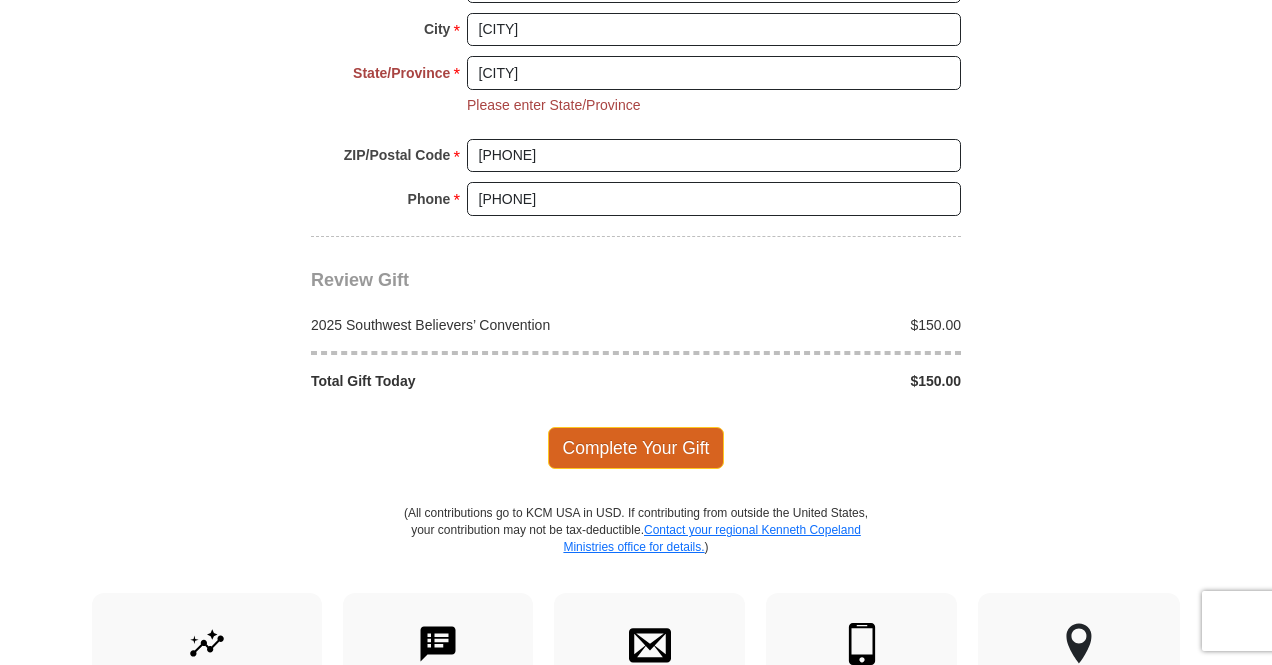 click on "Complete Your Gift" at bounding box center (636, 448) 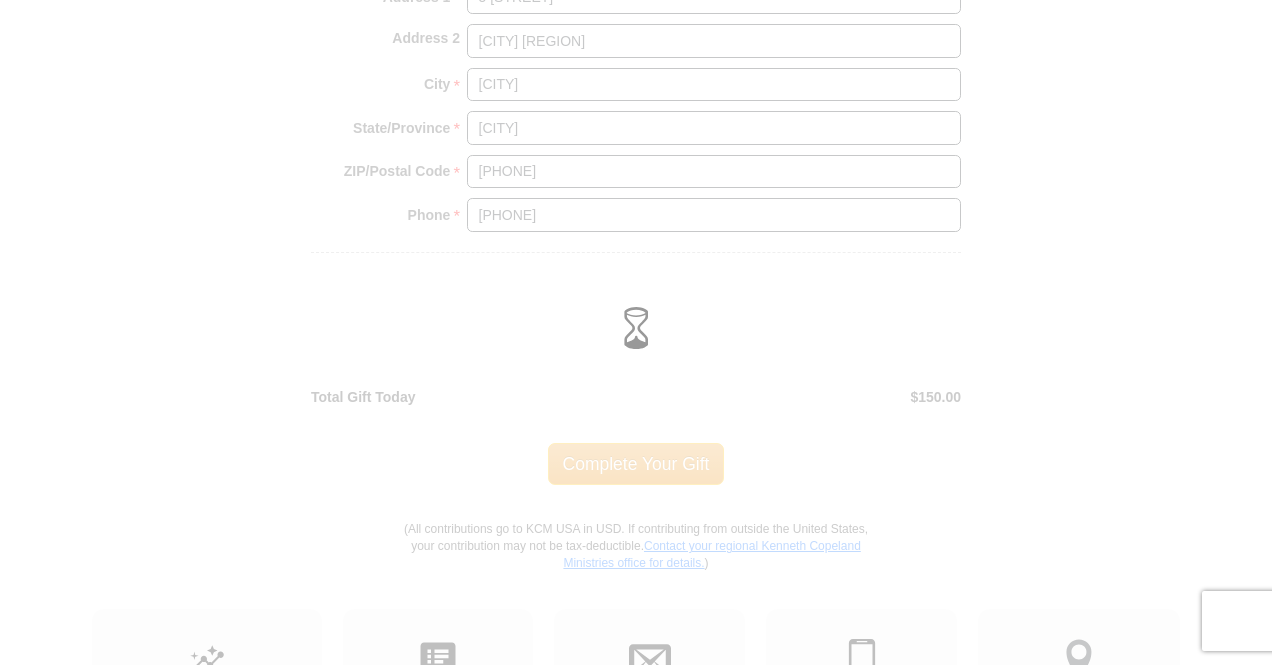 scroll, scrollTop: 1854, scrollLeft: 0, axis: vertical 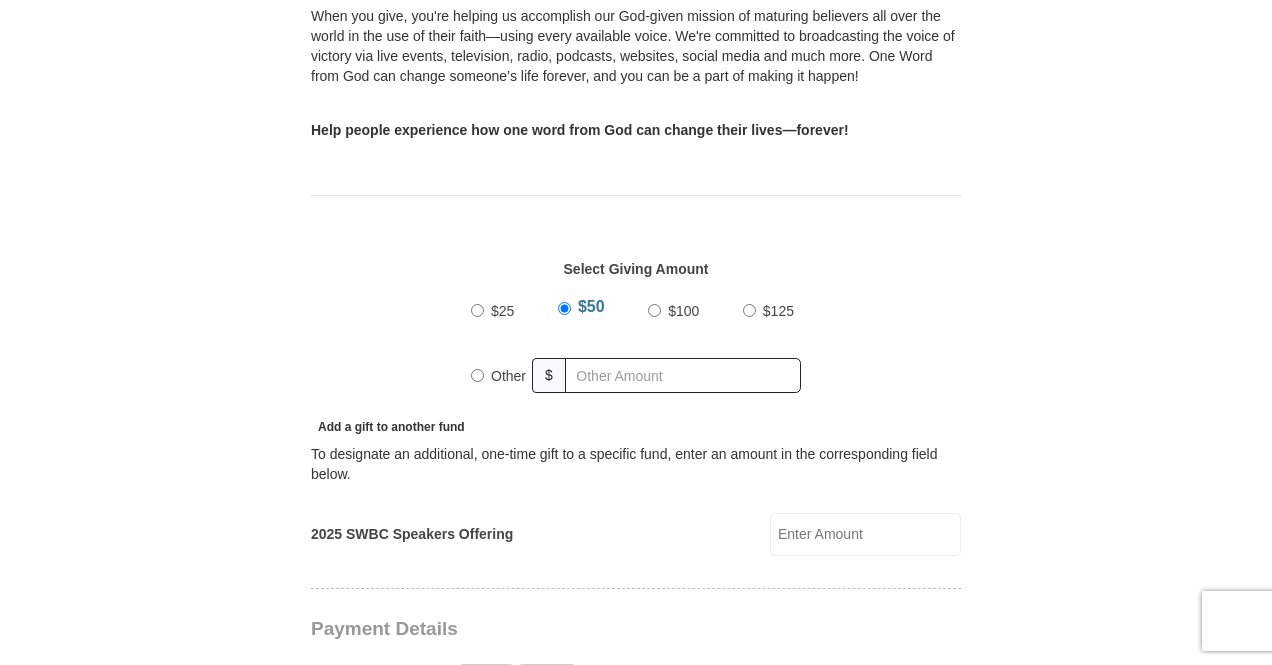 click on "$100" at bounding box center (683, 311) 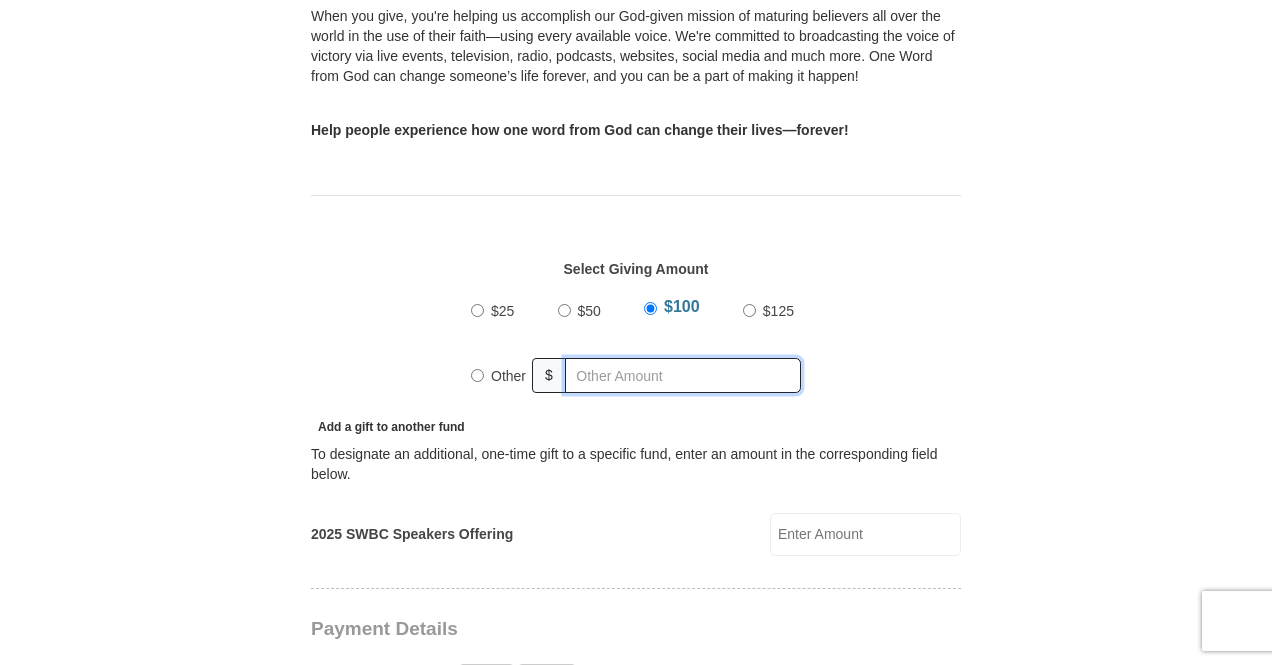 radio on "true" 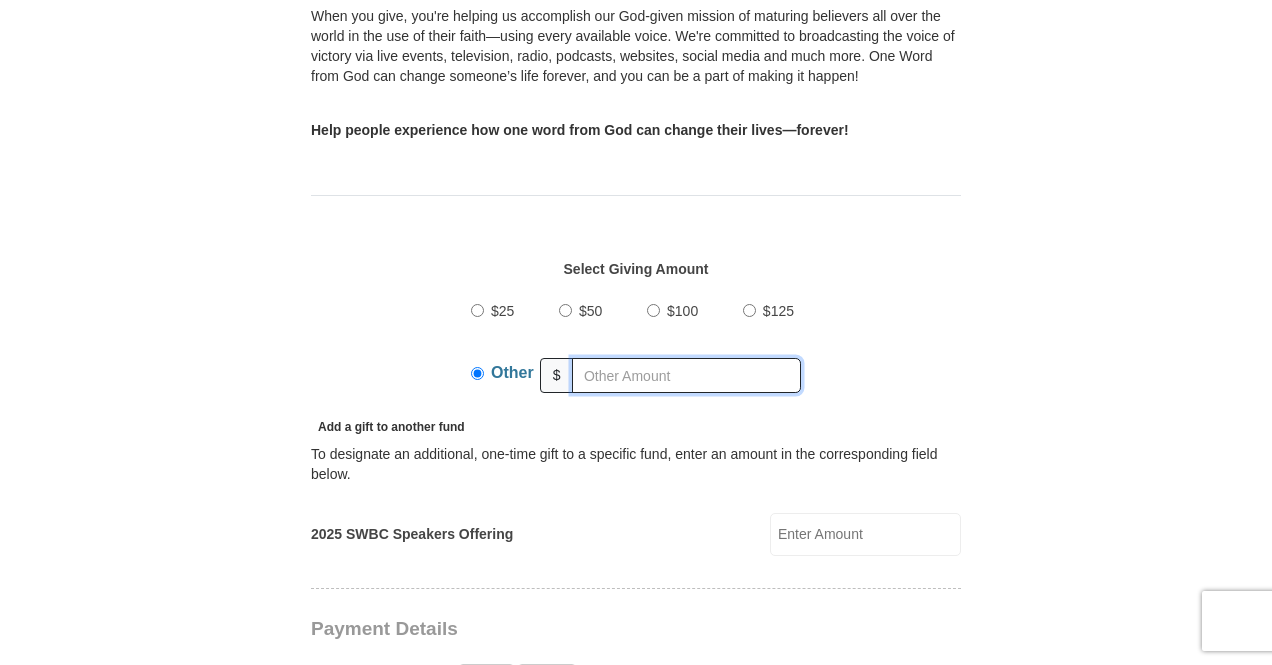 click at bounding box center (686, 375) 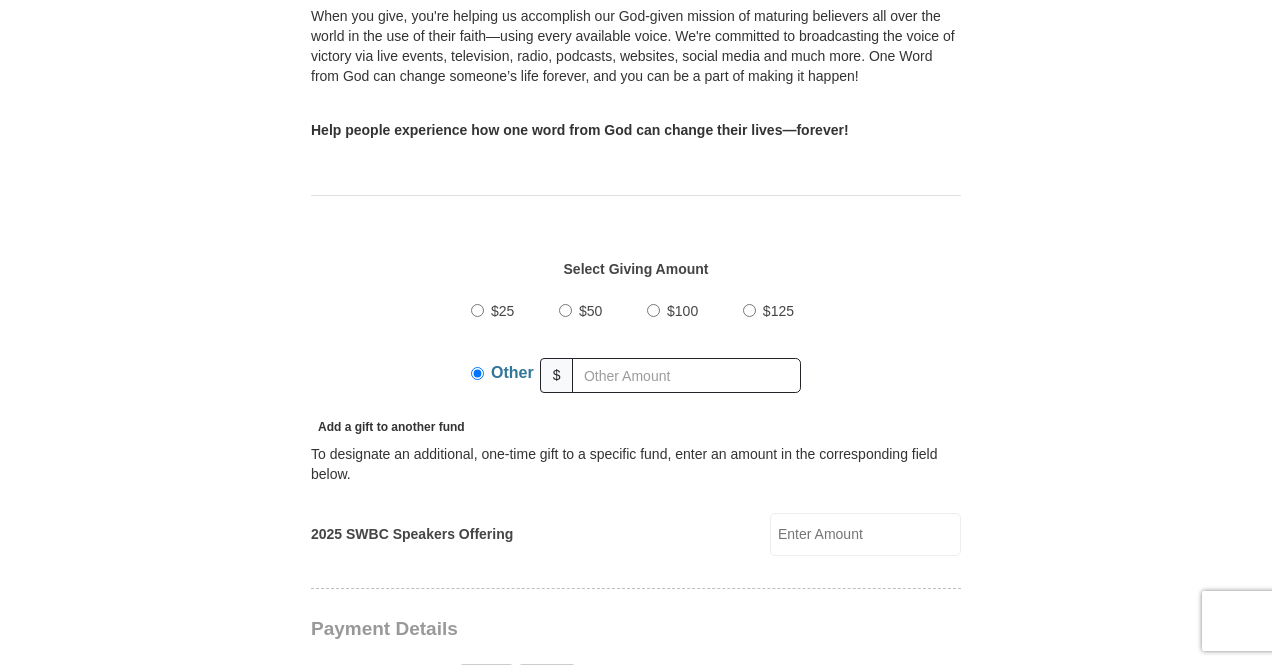 click on "$100" at bounding box center (653, 310) 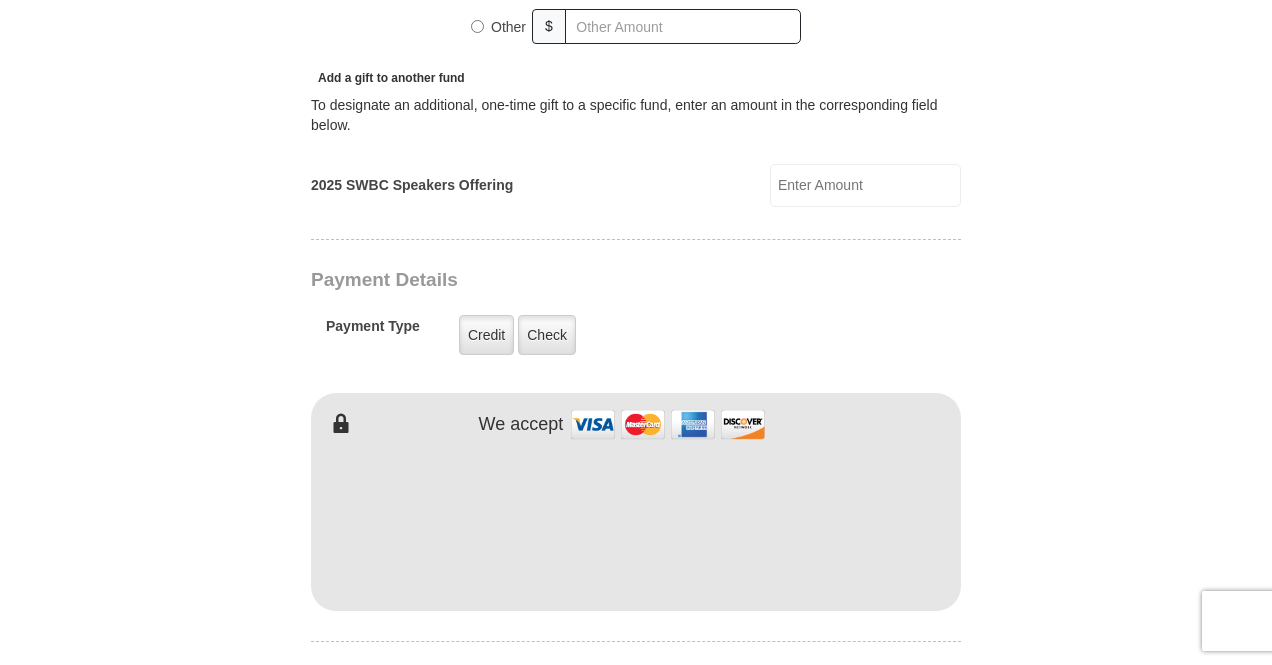 scroll, scrollTop: 840, scrollLeft: 0, axis: vertical 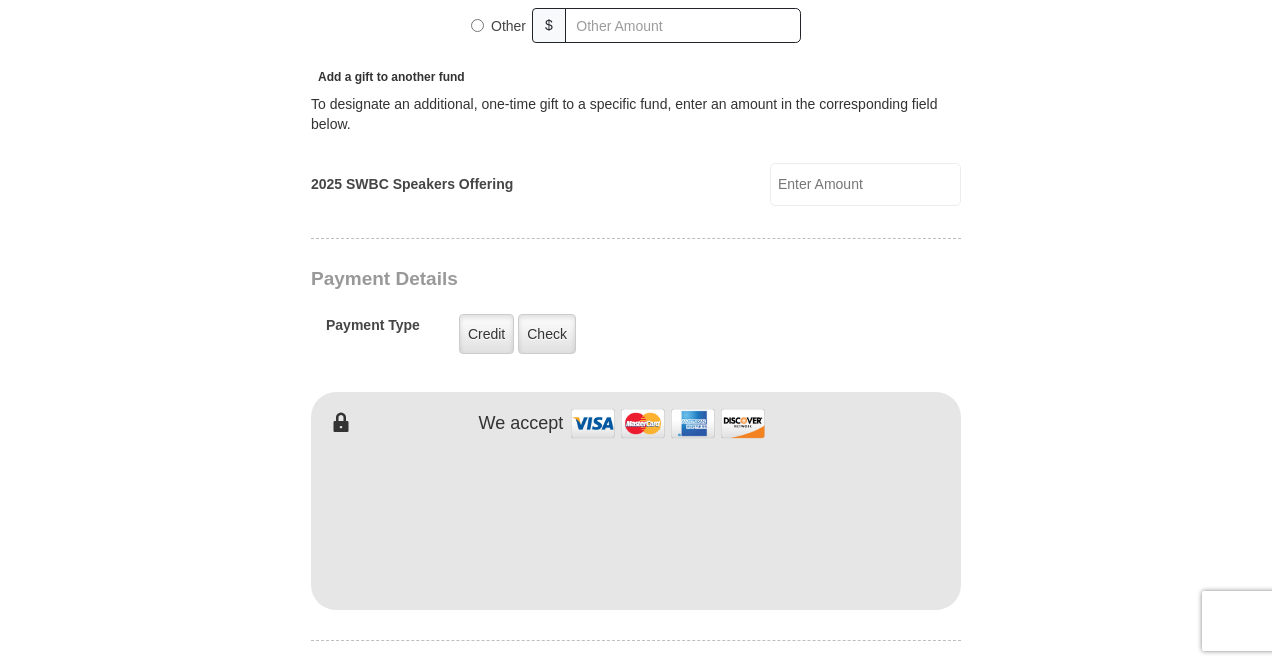 type on "[FIRST]" 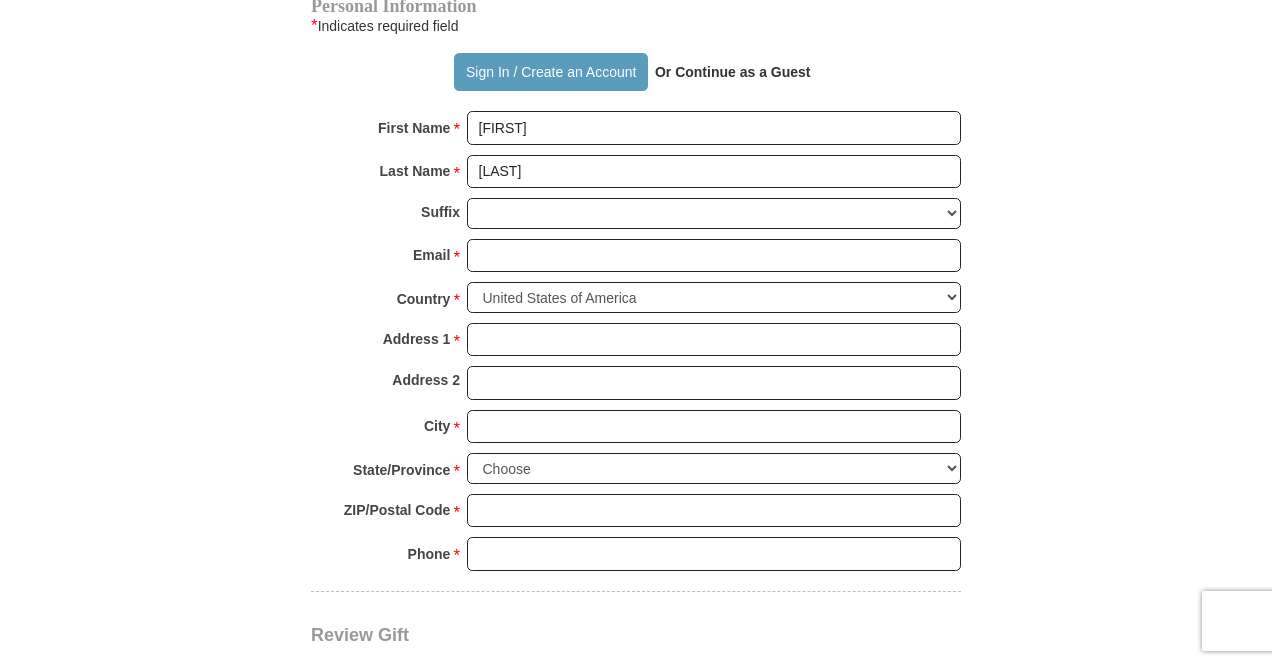 scroll, scrollTop: 1516, scrollLeft: 0, axis: vertical 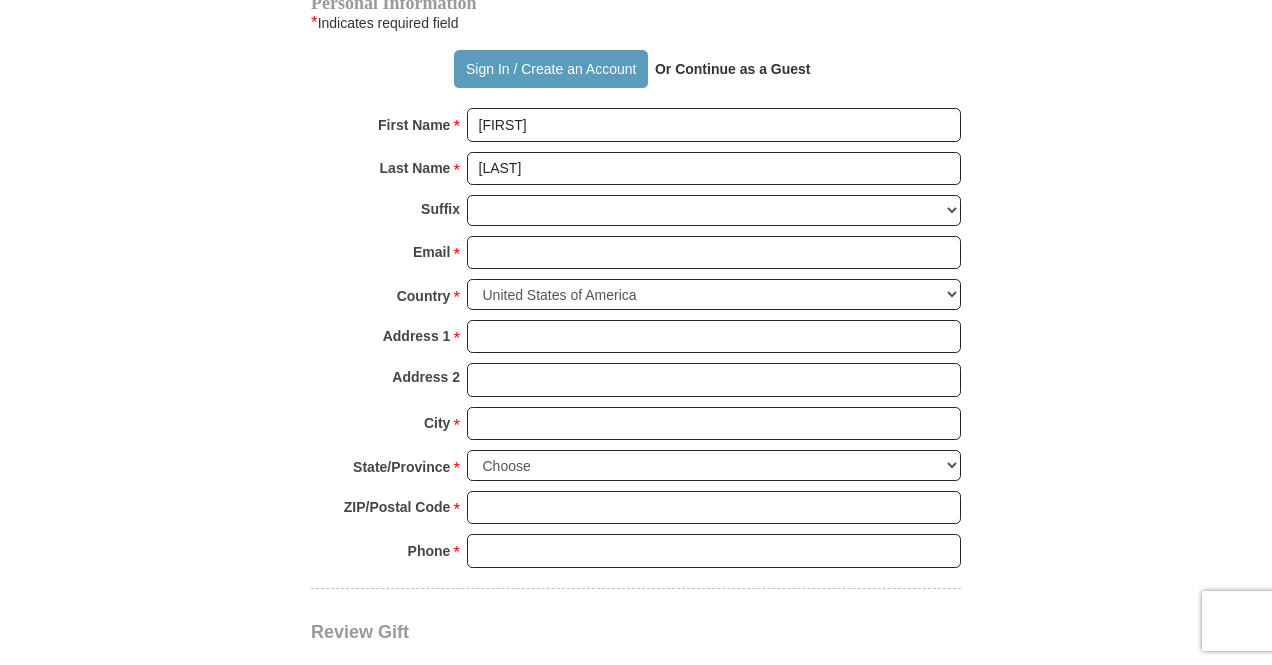 click on "Country
*
United States of America Canada Antigua and Barbuda Argentina Armenia Aruba Australia Austria Azerbaijan Bahamas Bangladesh Barbados Belarus Belgium Belize Bermuda Bolivia Bosnia and Herzegovina Brazil Bulgaria Cayman Islands Chile China Colombia Costa Rica Croatia Cuba Cyprus Czech Republic Denmark Dominican Republic Ecuador Egypt Estonia Finland France Germany Gibraltar Greece Grenada Guatemala Guyana Hong Kong Hungary Iceland India Indonesia Ireland Israel Italy Jamaica Japan Jordan Kazakhstan Kenya Kuwait Malaysia Mexico Mozambique New Zealand Nigeria Norway Oman Pakistan Paraguay Peoples Democratic Republic of Korea Peru Poland Portugal Puerto Rico Qatar Republic of Georgia Republic of South Korea Romania Russia Saint Vincent and the Grenadines Saudi Arabia Singapore Slovakia Slovenia South Africa Spain Sri Lanka Sweden Switzerland Taiwan Thailand The Netherlands The Philippines Turkey" at bounding box center [636, 299] 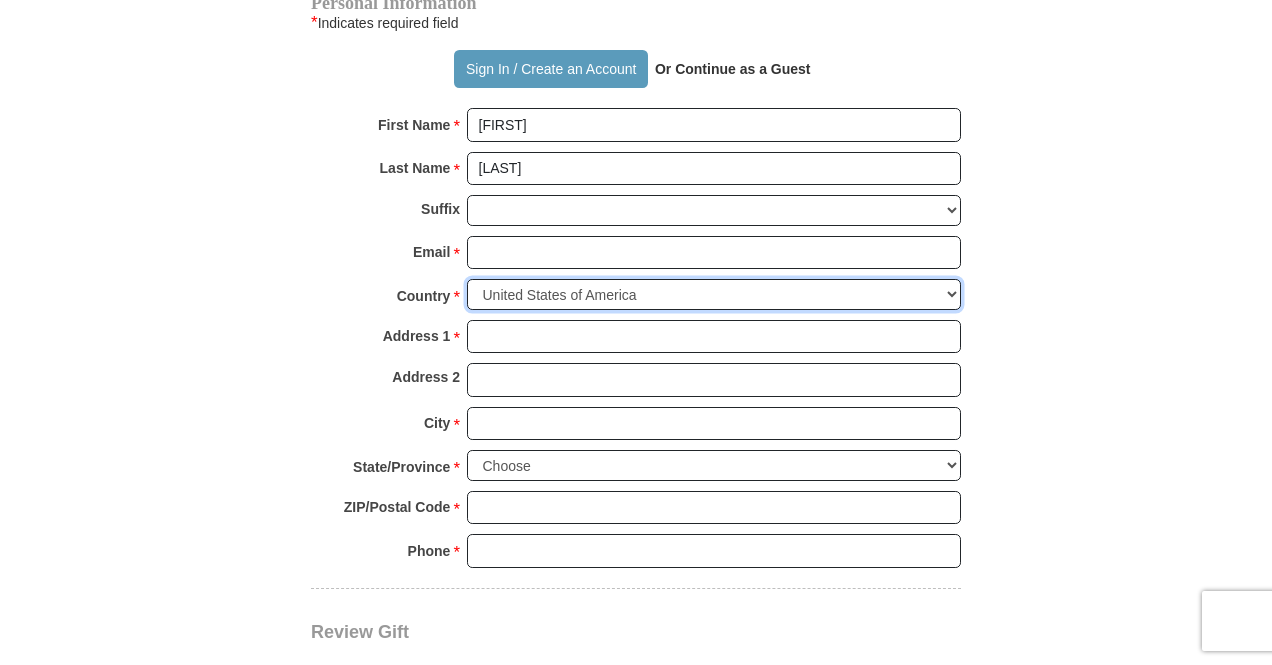 click on "United States of America Canada Antigua and Barbuda Argentina Armenia Aruba Australia Austria Azerbaijan Bahamas Bangladesh Barbados Belarus Belgium Belize Bermuda Bolivia Bosnia and Herzegovina Brazil Bulgaria Cayman Islands Chile China Colombia Costa Rica Croatia Cuba Cyprus Czech Republic Denmark Dominican Republic Ecuador Egypt Estonia Finland France Germany Gibraltar Greece Grenada Guatemala Guyana Hong Kong Hungary Iceland India Indonesia Ireland Israel Italy Jamaica Japan Jordan Kazakhstan Kenya Kuwait Malaysia Mexico Mozambique New Zealand Nigeria Norway Oman Pakistan Paraguay Peoples Democratic Republic of Korea Peru Poland Portugal Puerto Rico Qatar Republic of Georgia Republic of South Korea Romania Russia Saint Vincent and the Grenadines Saudi Arabia Singapore Slovakia Slovenia South Africa Spain Sri Lanka Sweden Switzerland Taiwan Thailand The Netherlands The Philippines Trinidad and Tobago Turkey Ukraine United Arab Emirates United Kingdom United States Minor Outlying Islands Uruguay Uzbekistan" at bounding box center [714, 294] 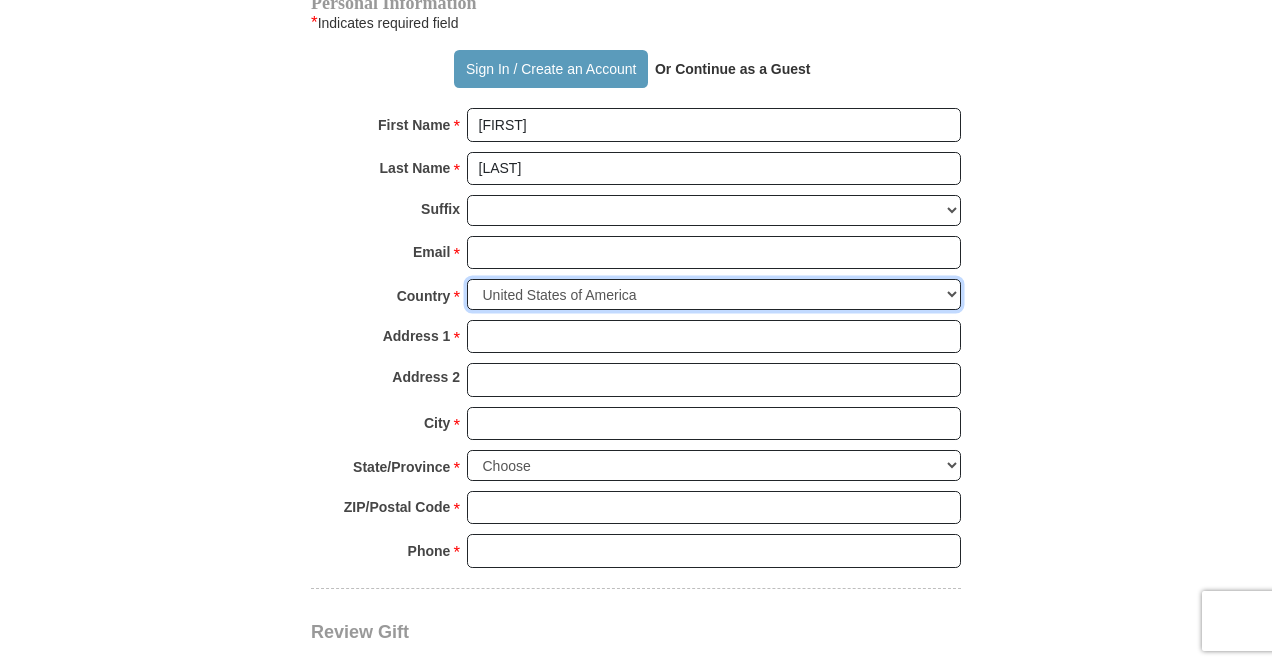 select on "GY" 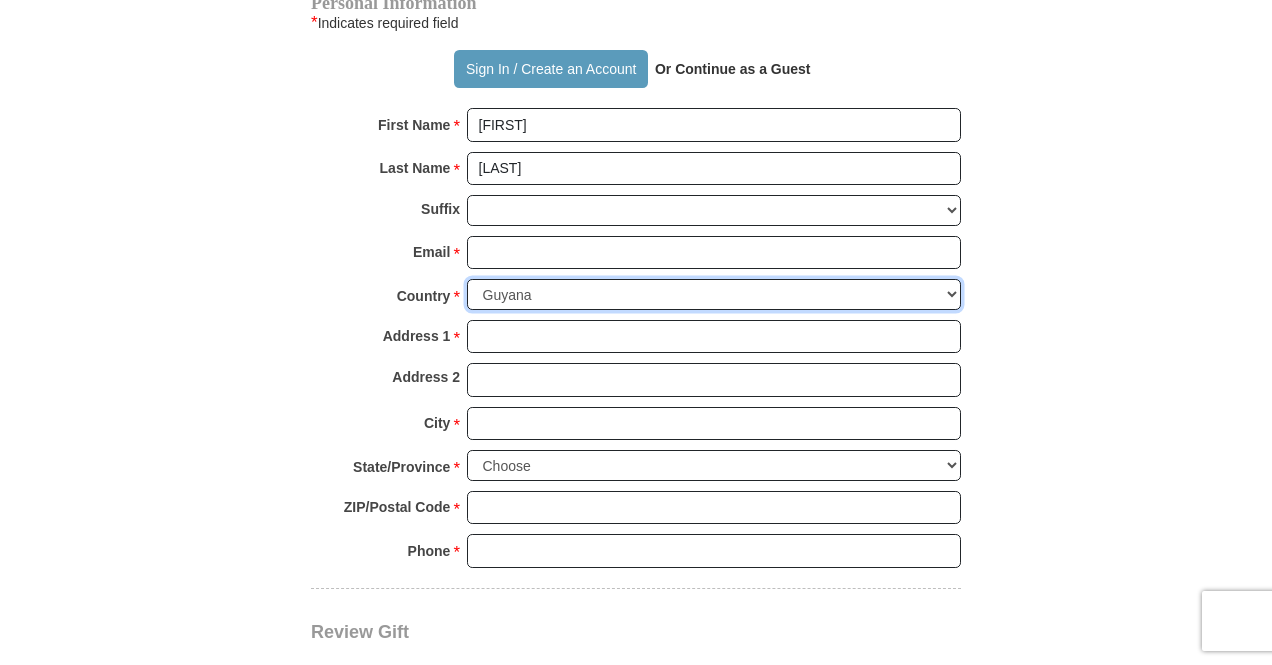 click on "United States of America Canada Antigua and Barbuda Argentina Armenia Aruba Australia Austria Azerbaijan Bahamas Bangladesh Barbados Belarus Belgium Belize Bermuda Bolivia Bosnia and Herzegovina Brazil Bulgaria Cayman Islands Chile China Colombia Costa Rica Croatia Cuba Cyprus Czech Republic Denmark Dominican Republic Ecuador Egypt Estonia Finland France Germany Gibraltar Greece Grenada Guatemala Guyana Hong Kong Hungary Iceland India Indonesia Ireland Israel Italy Jamaica Japan Jordan Kazakhstan Kenya Kuwait Malaysia Mexico Mozambique New Zealand Nigeria Norway Oman Pakistan Paraguay Peoples Democratic Republic of Korea Peru Poland Portugal Puerto Rico Qatar Republic of Georgia Republic of South Korea Romania Russia Saint Vincent and the Grenadines Saudi Arabia Singapore Slovakia Slovenia South Africa Spain Sri Lanka Sweden Switzerland Taiwan Thailand The Netherlands The Philippines Trinidad and Tobago Turkey Ukraine United Arab Emirates United Kingdom United States Minor Outlying Islands Uruguay Uzbekistan" at bounding box center [714, 294] 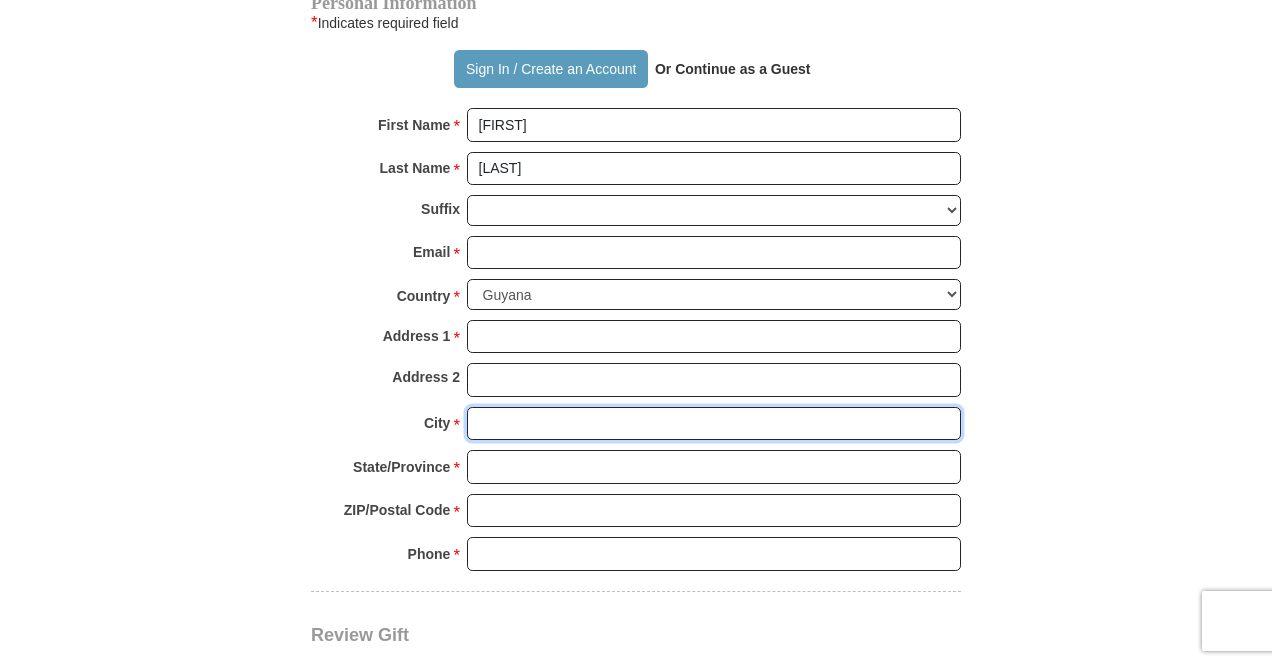 click on "City
*" at bounding box center [714, 424] 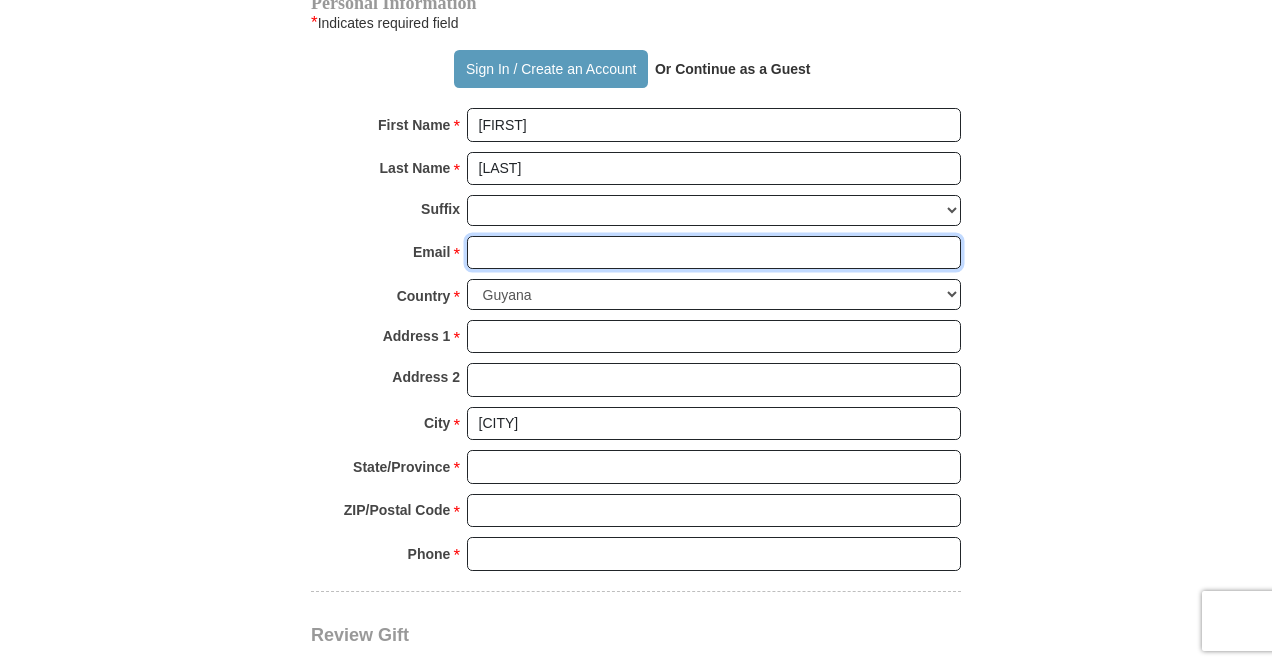 type on "[EMAIL]" 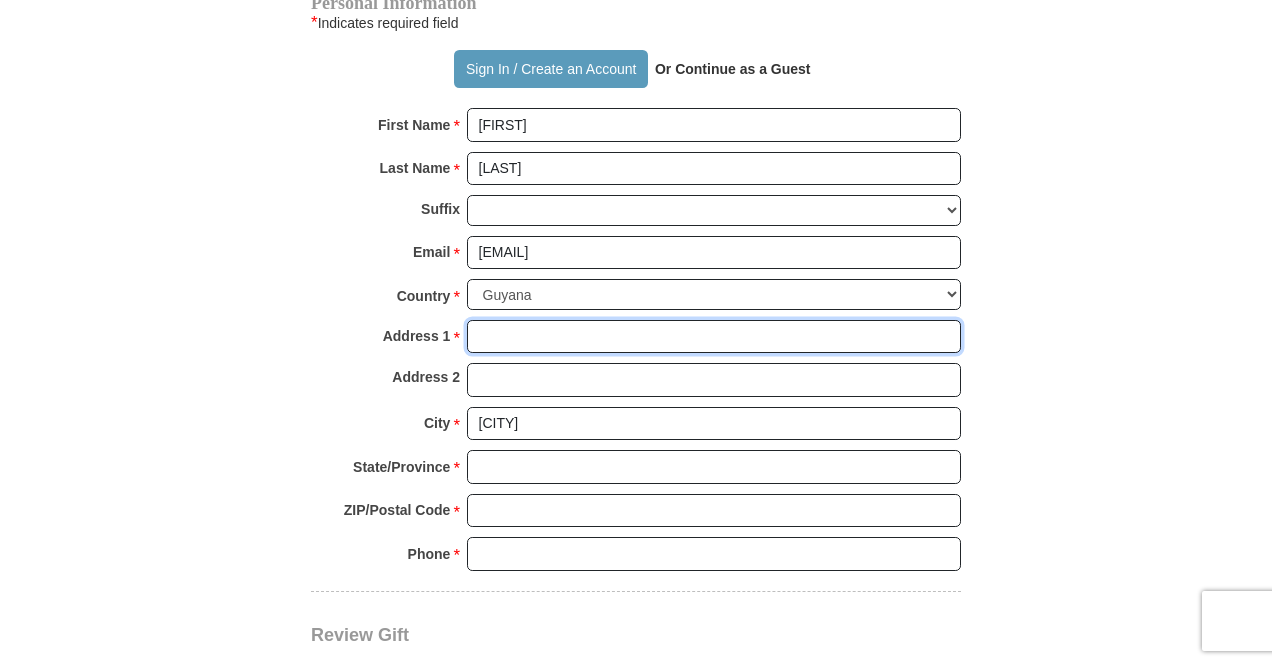 type on "[NUMBER] [STREET]" 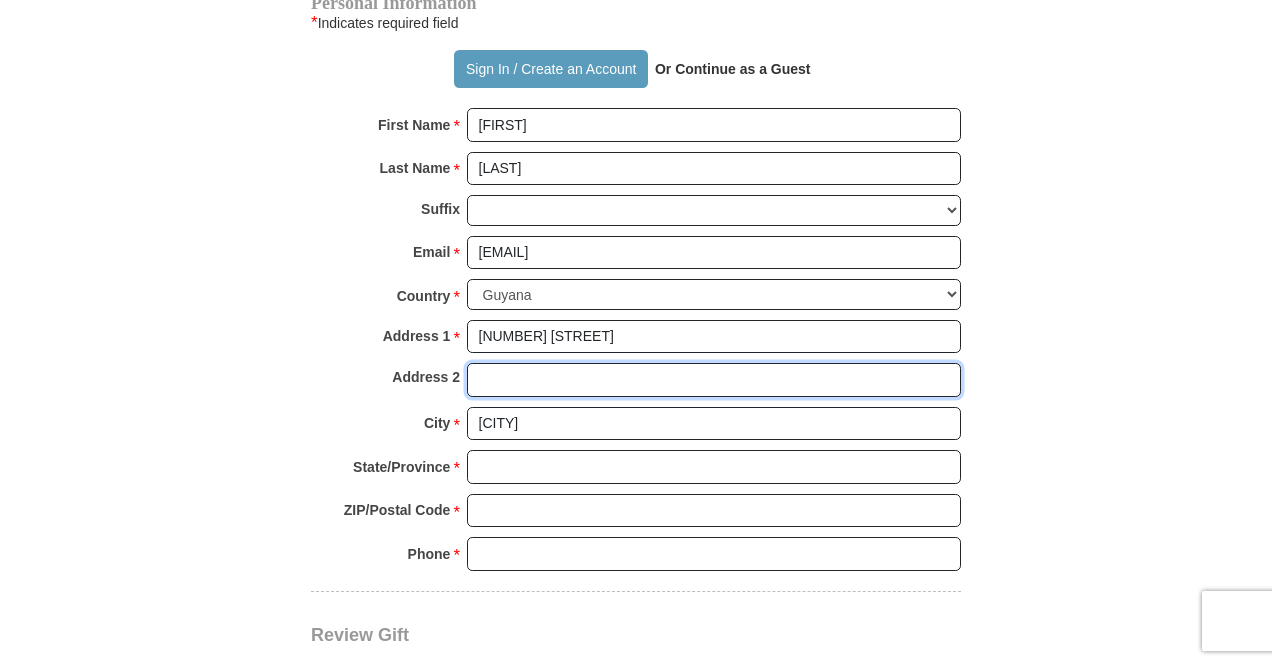 type on "[STREET] [REGION] [REGION]" 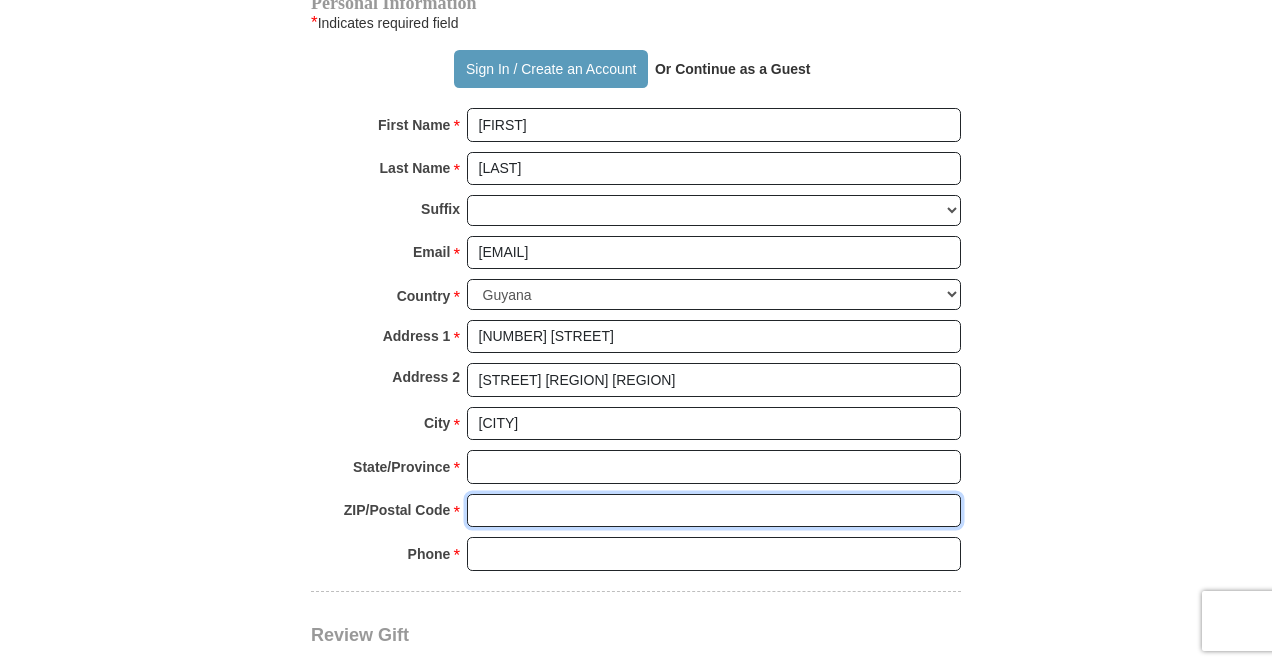 type on "[NUMBER]" 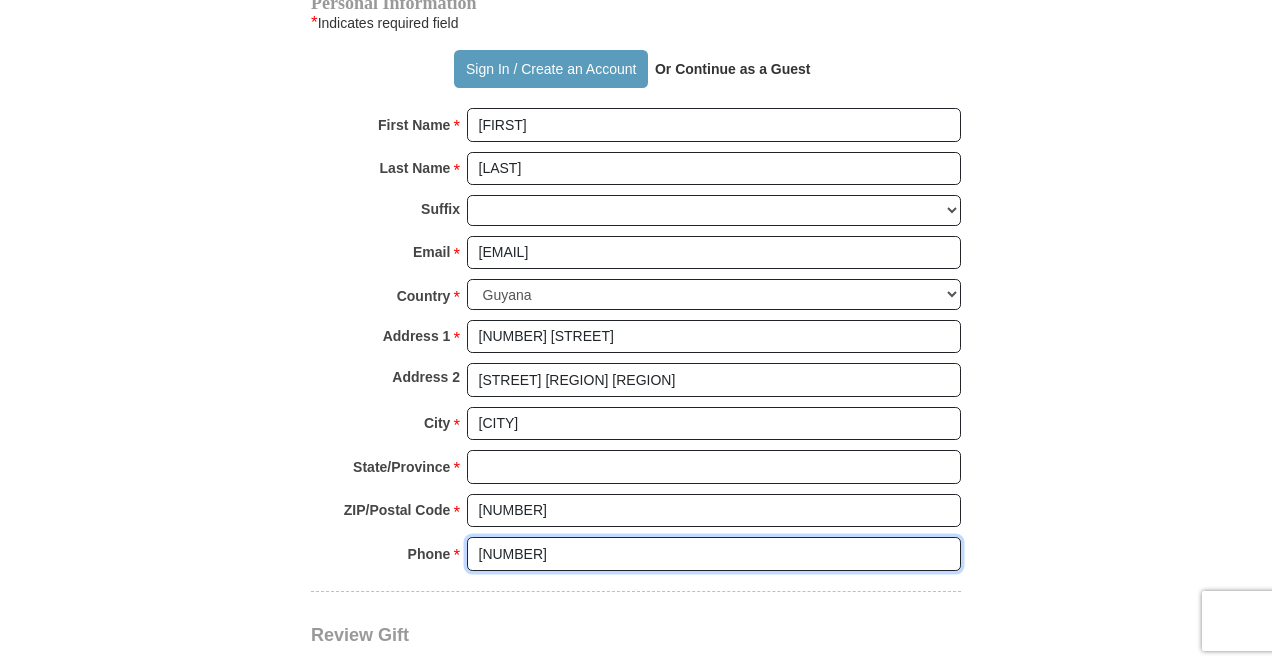 click on "[NUMBER]" at bounding box center (714, 554) 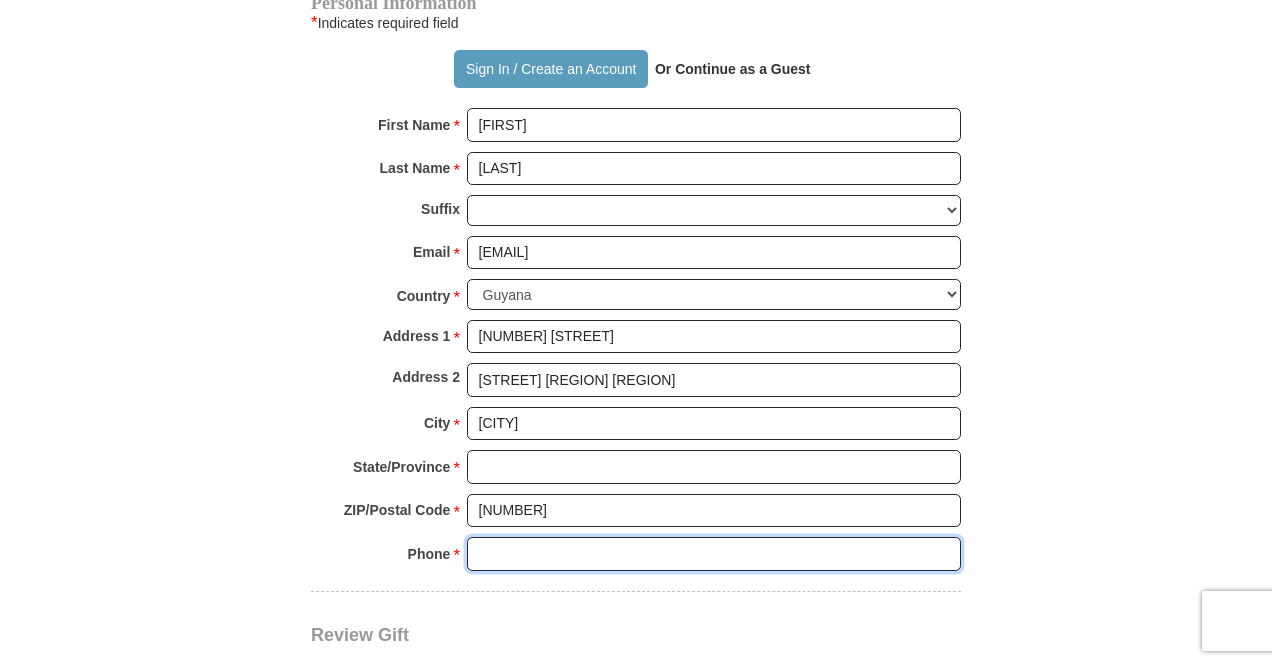 type on "6" 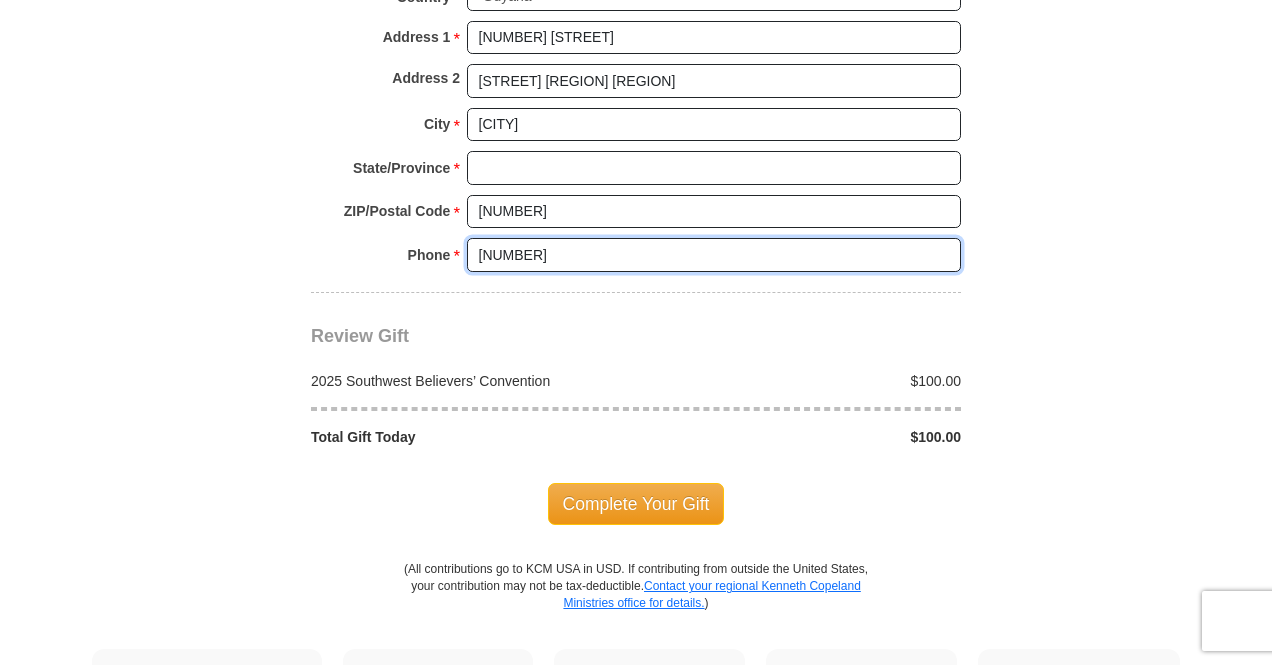 scroll, scrollTop: 1822, scrollLeft: 0, axis: vertical 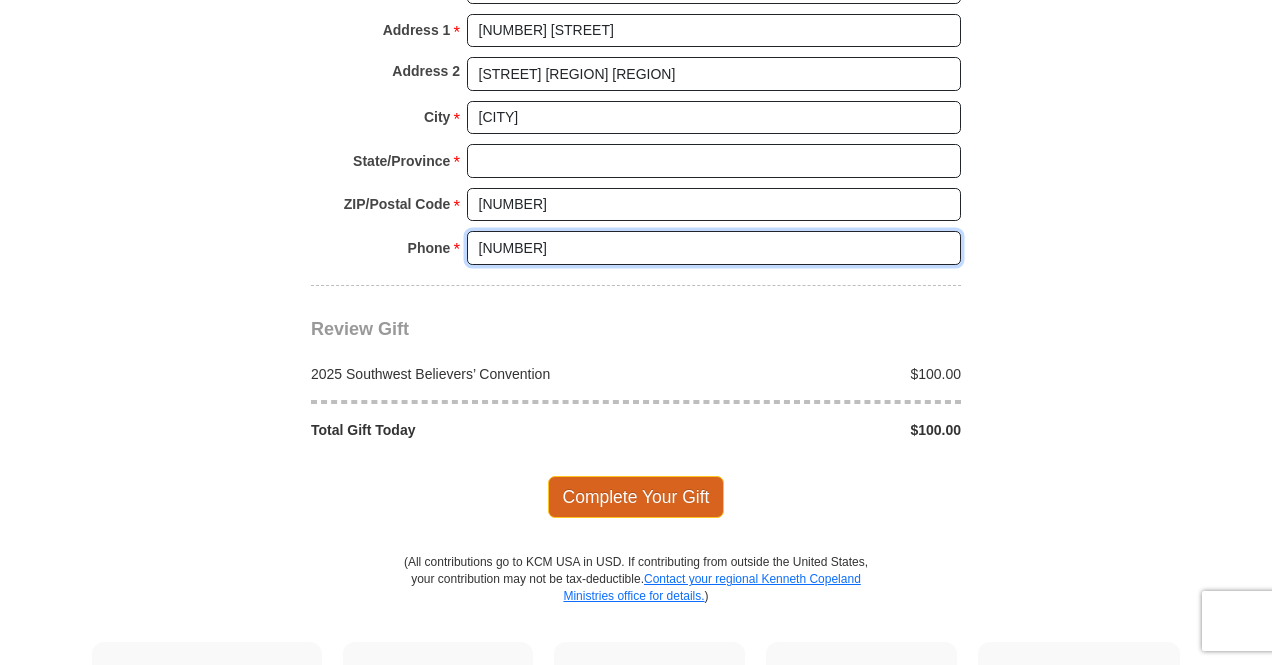 type on "[NUMBER]" 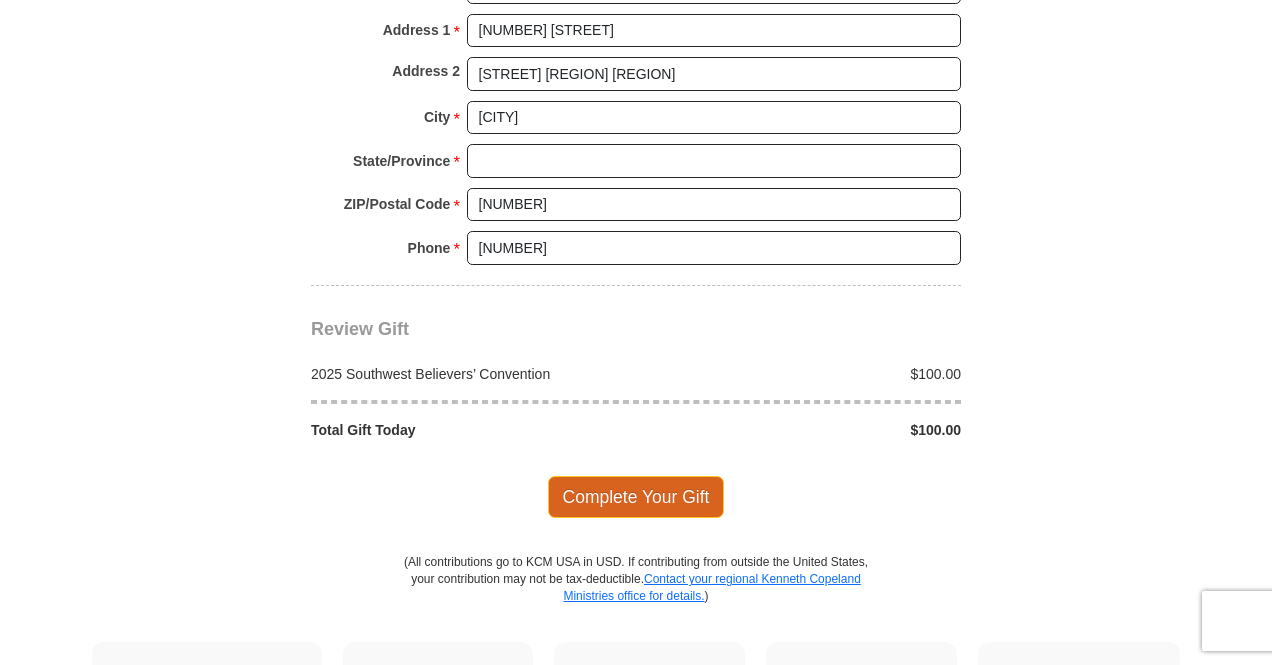 click on "Complete Your Gift" at bounding box center [636, 497] 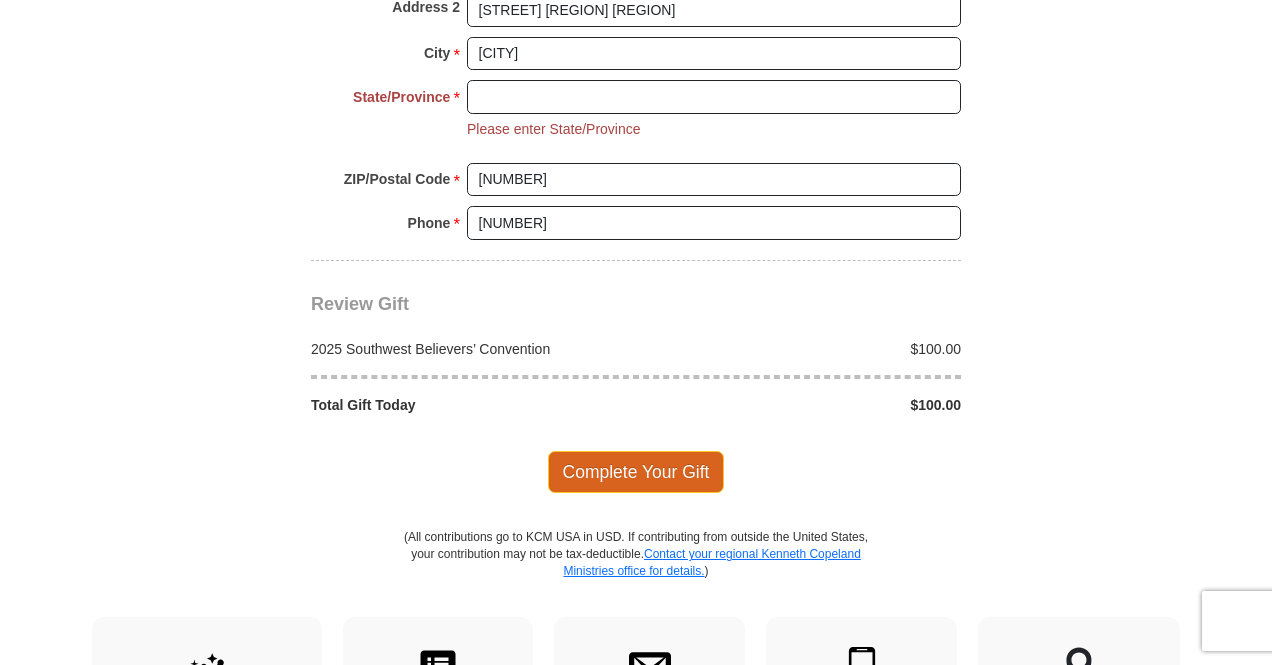scroll, scrollTop: 1939, scrollLeft: 0, axis: vertical 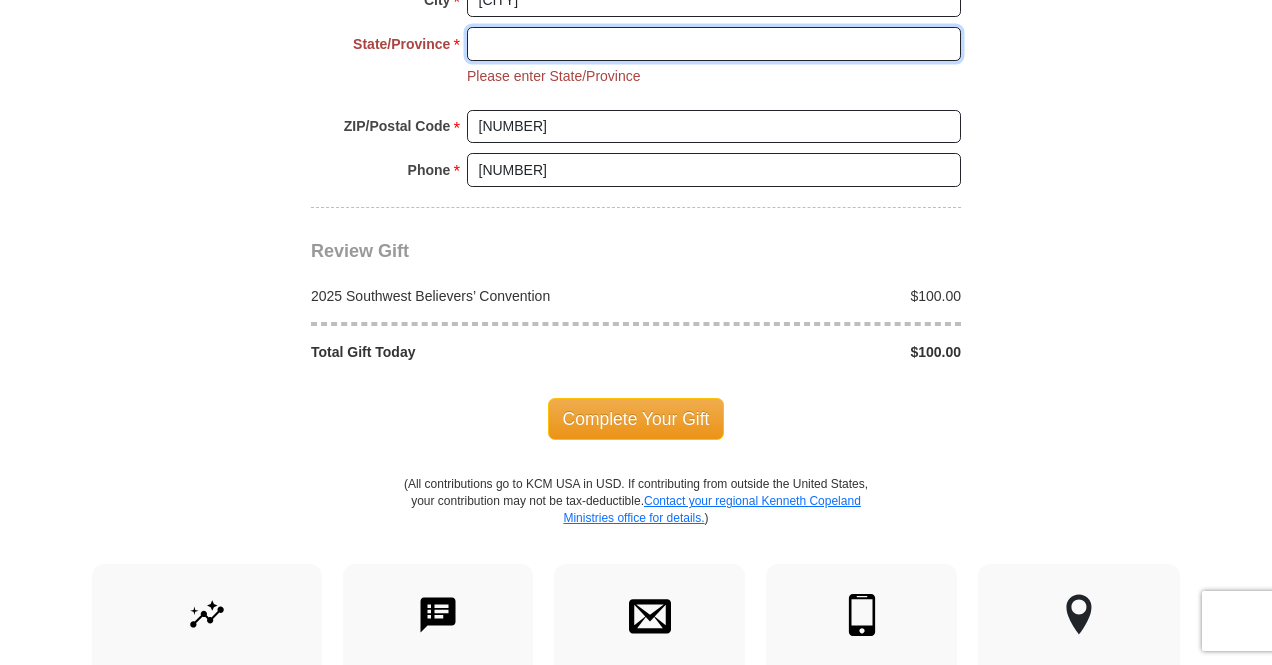 click on "State/Province
*" at bounding box center (714, 44) 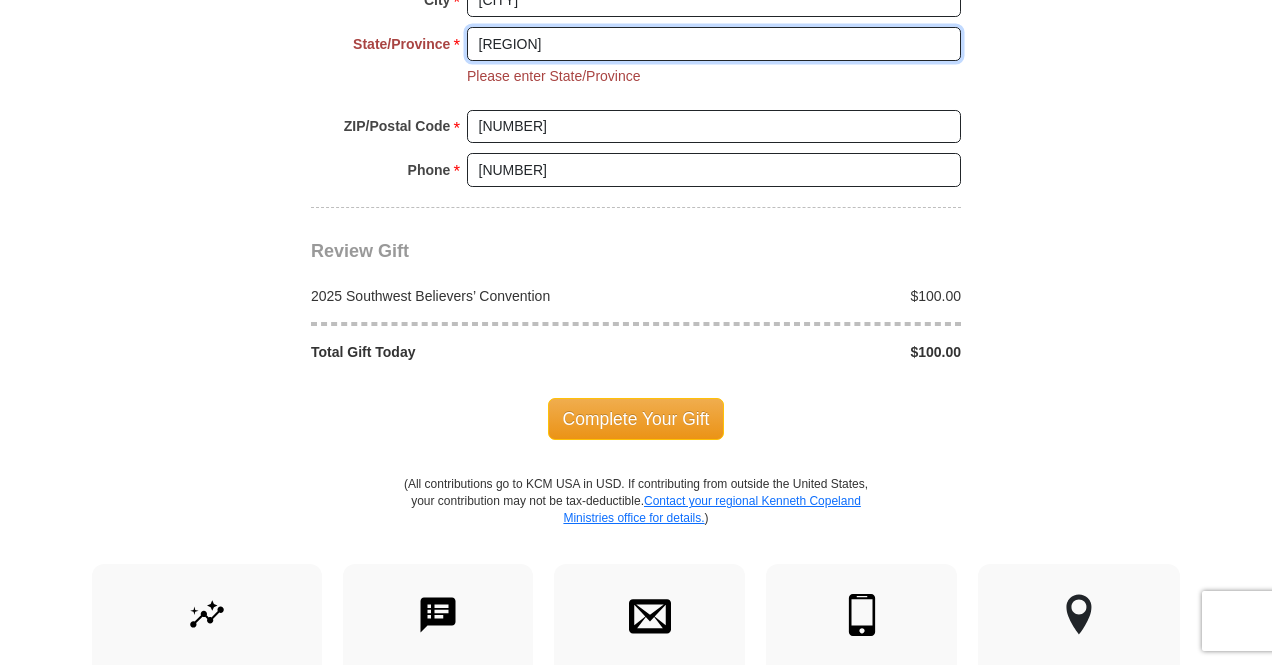 click on "[REGION]" at bounding box center [714, 44] 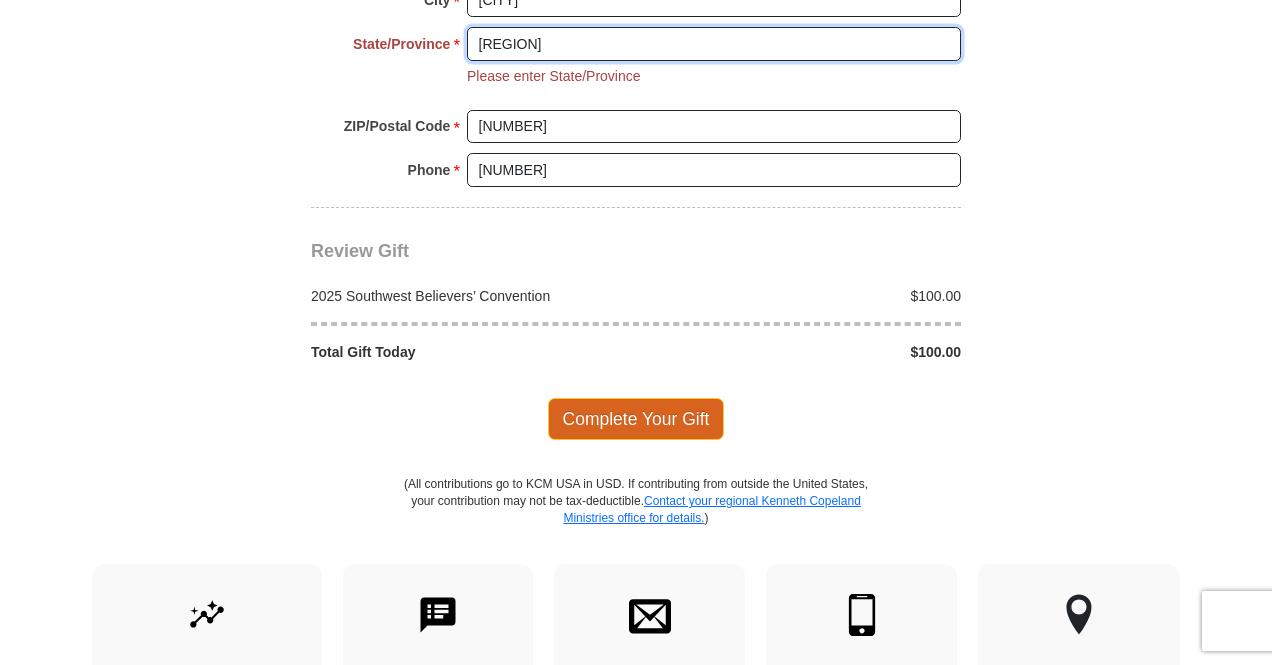 type on "[REGION]" 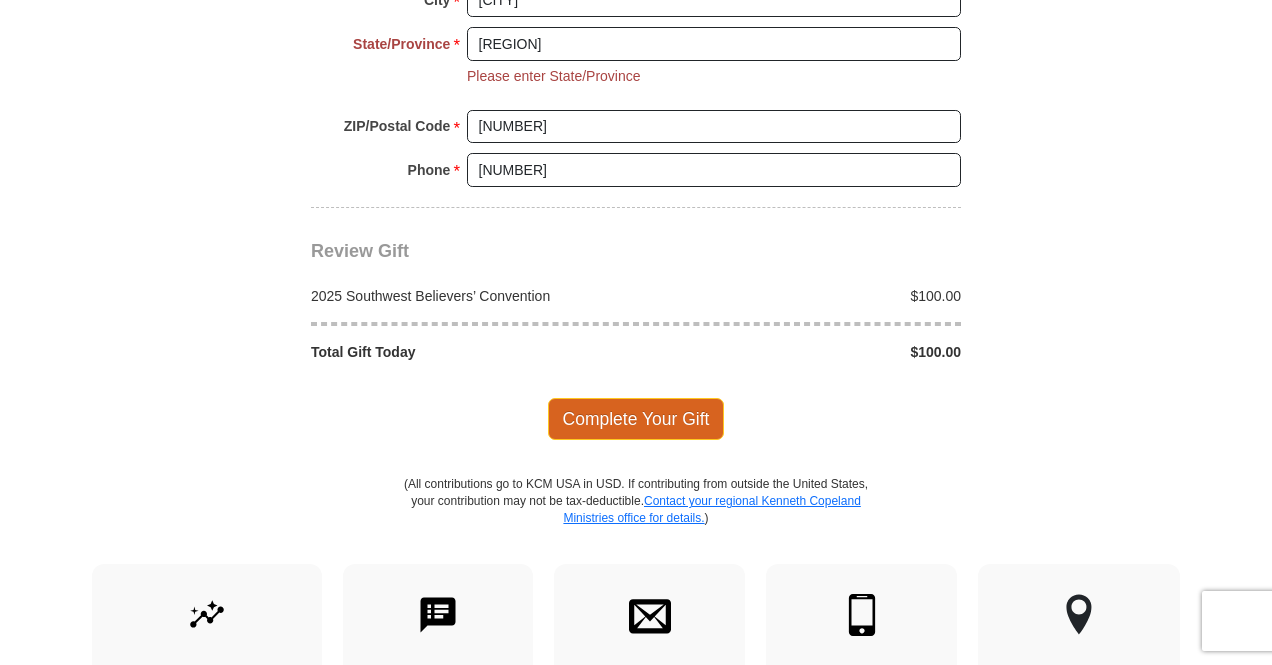 click on "Complete Your Gift" at bounding box center [636, 419] 